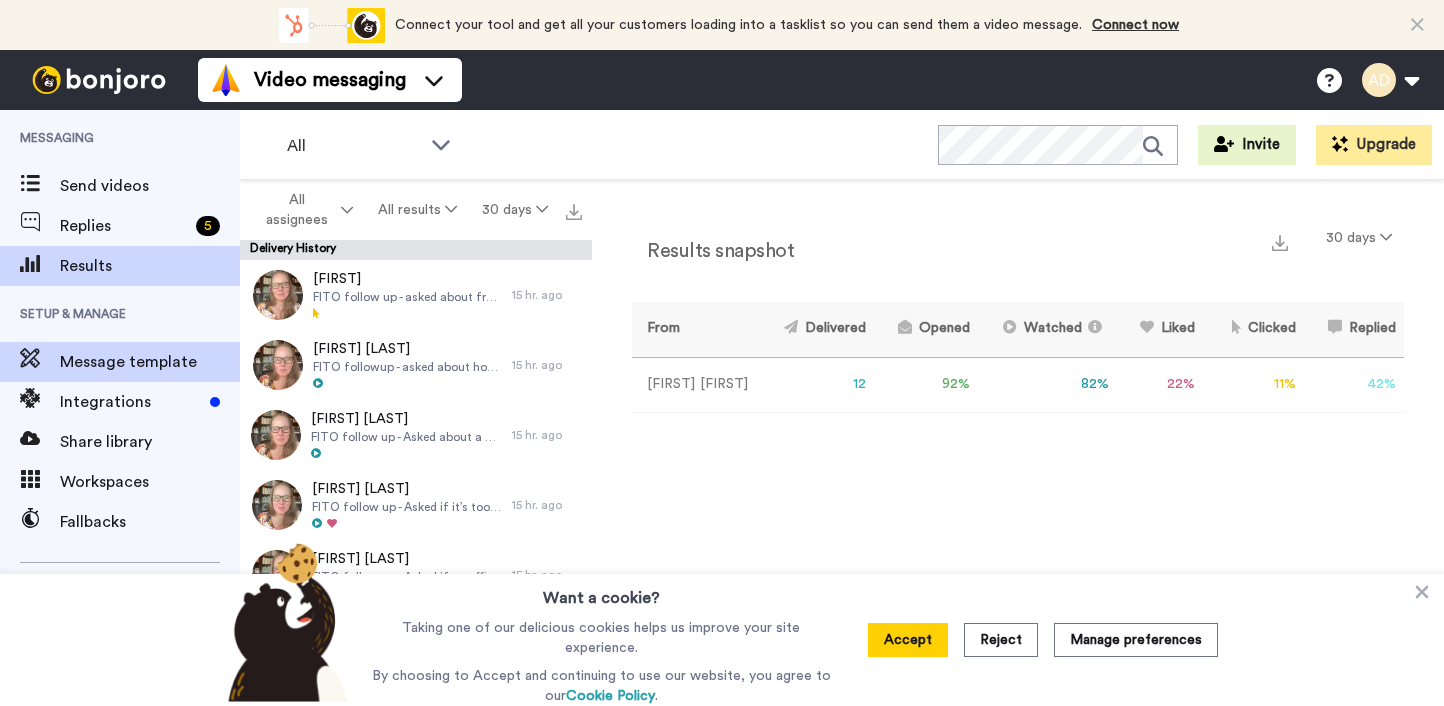 scroll, scrollTop: 0, scrollLeft: 0, axis: both 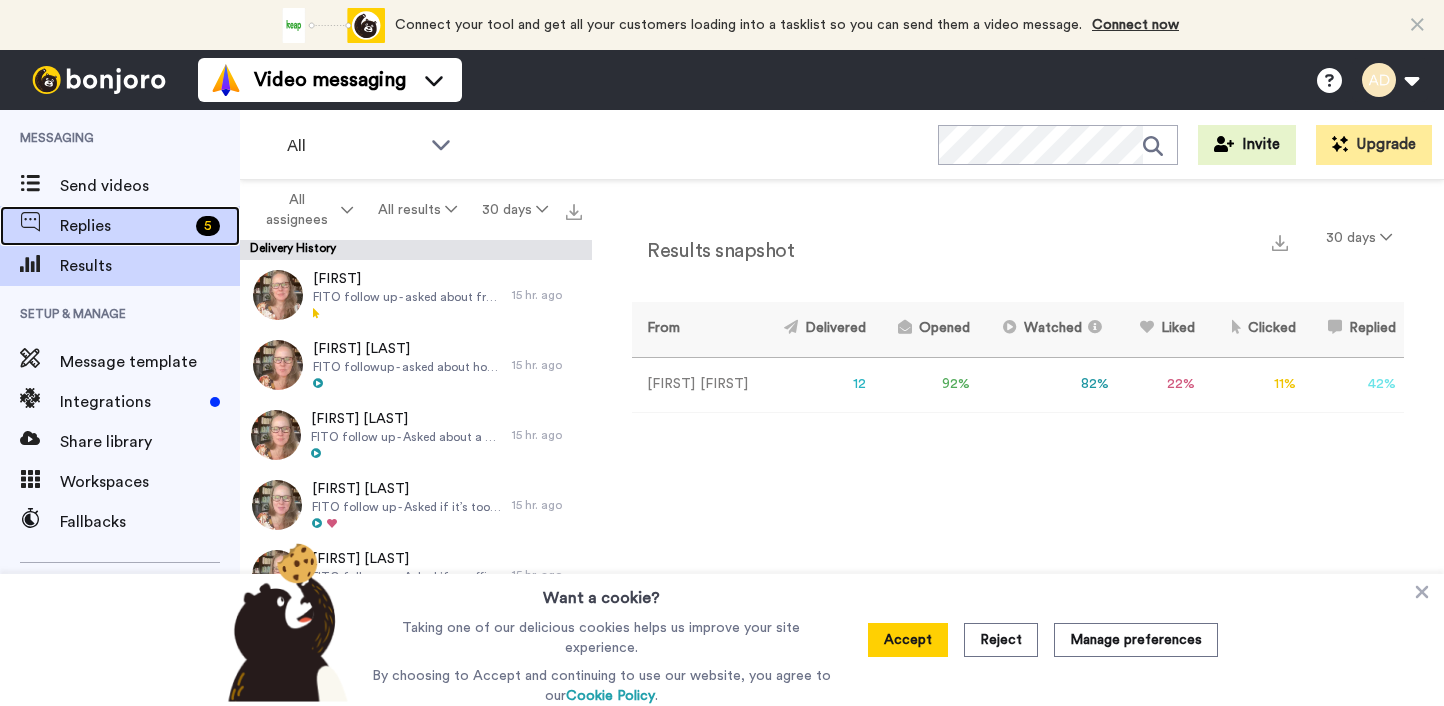 click on "Replies" at bounding box center (124, 226) 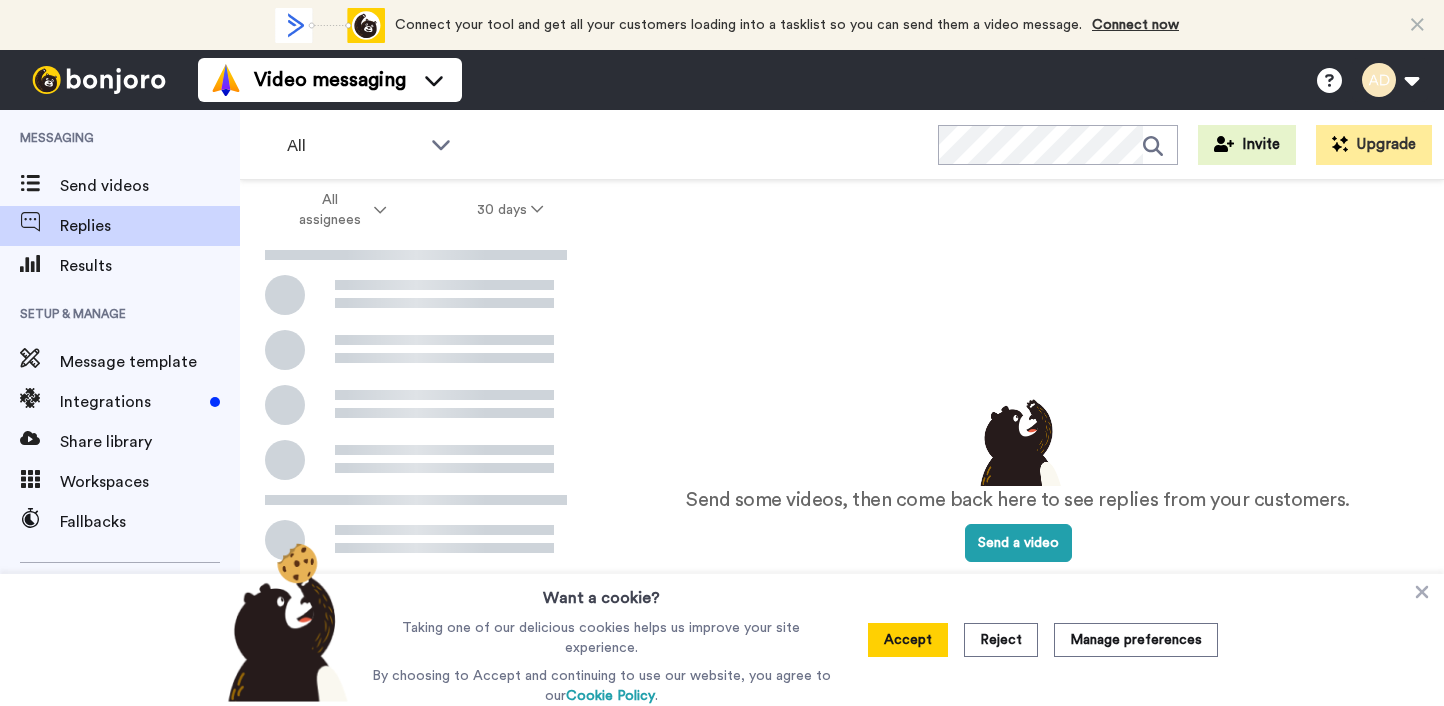 scroll, scrollTop: 0, scrollLeft: 0, axis: both 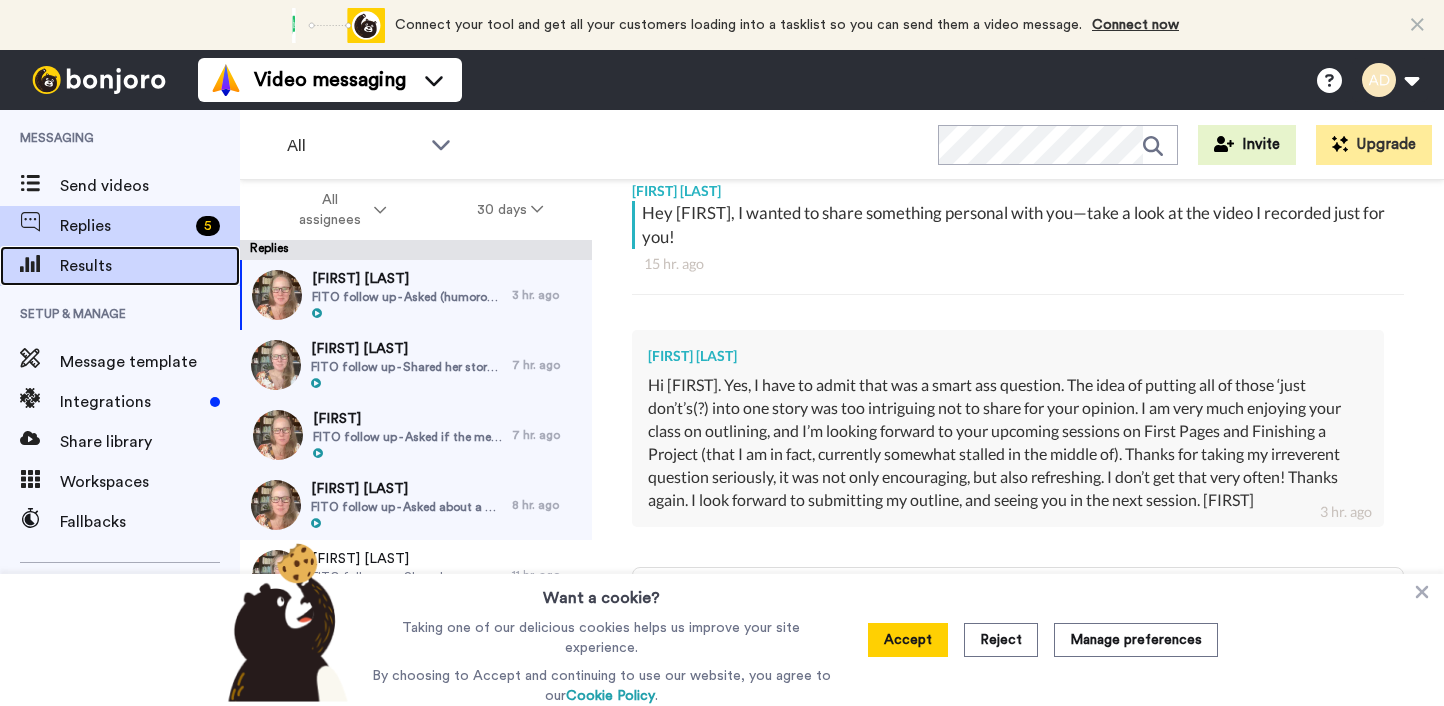 click on "Results" at bounding box center (150, 266) 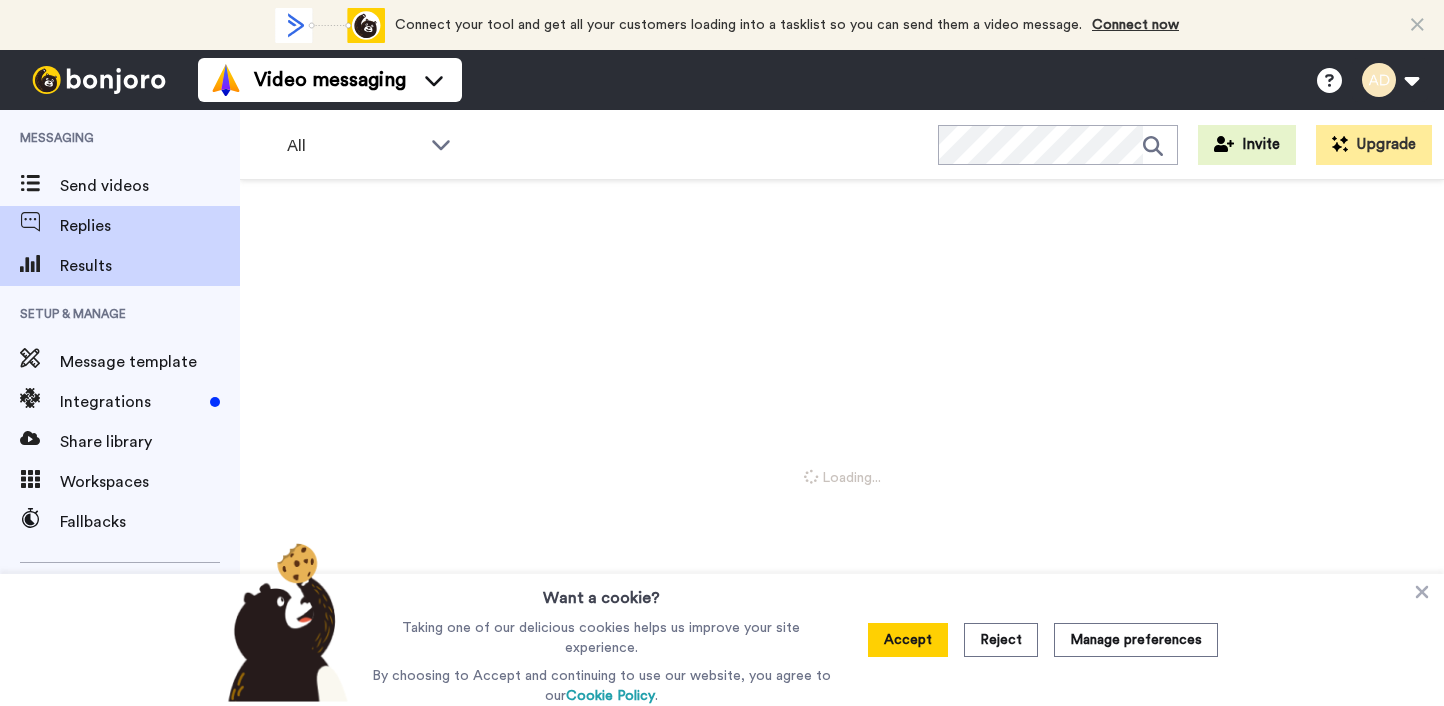 scroll, scrollTop: 0, scrollLeft: 0, axis: both 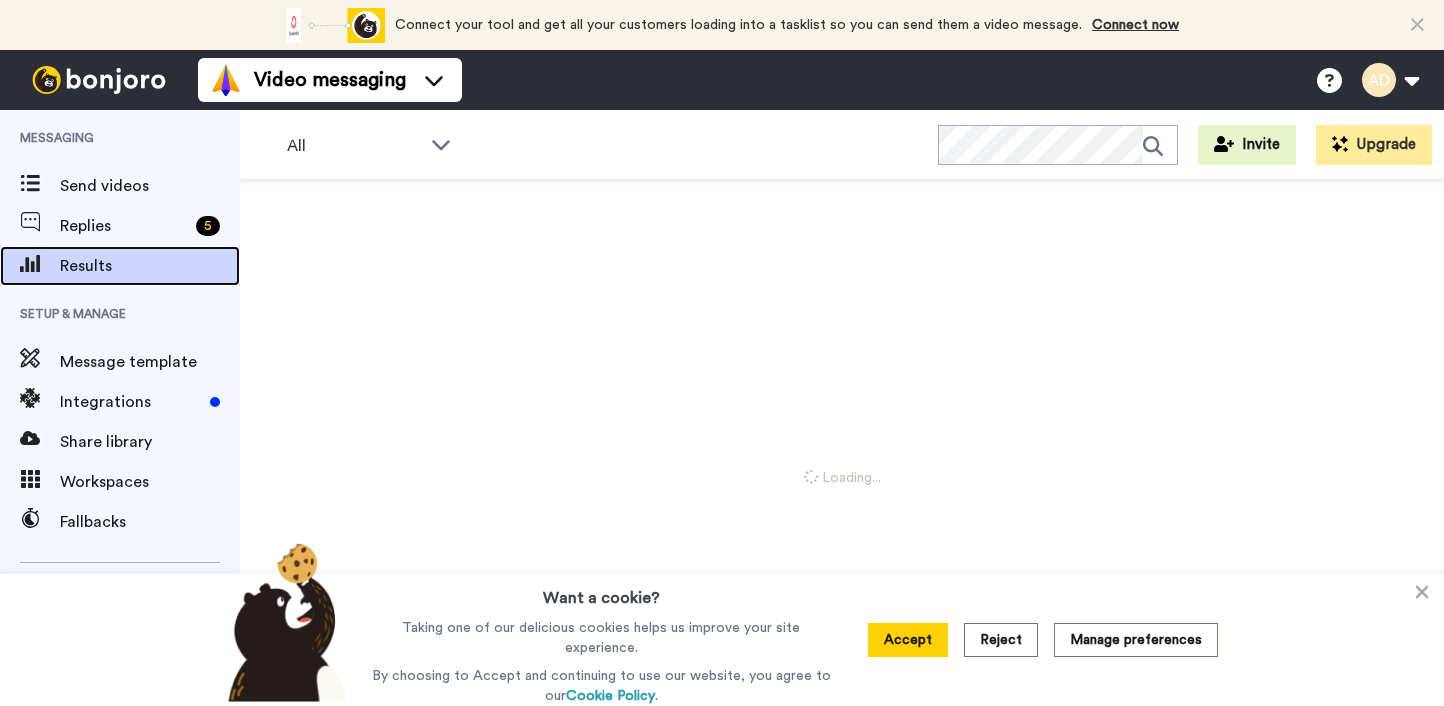 click on "Results" at bounding box center (150, 266) 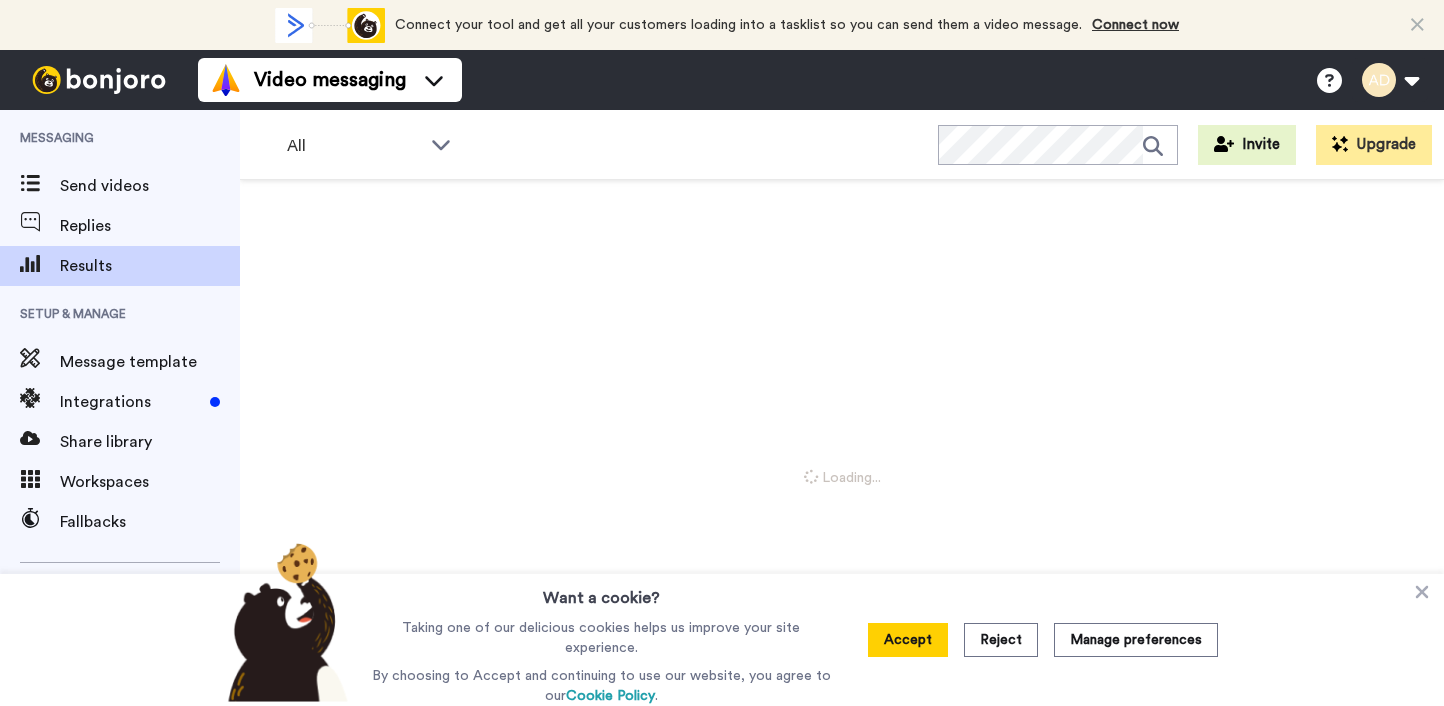 scroll, scrollTop: 0, scrollLeft: 0, axis: both 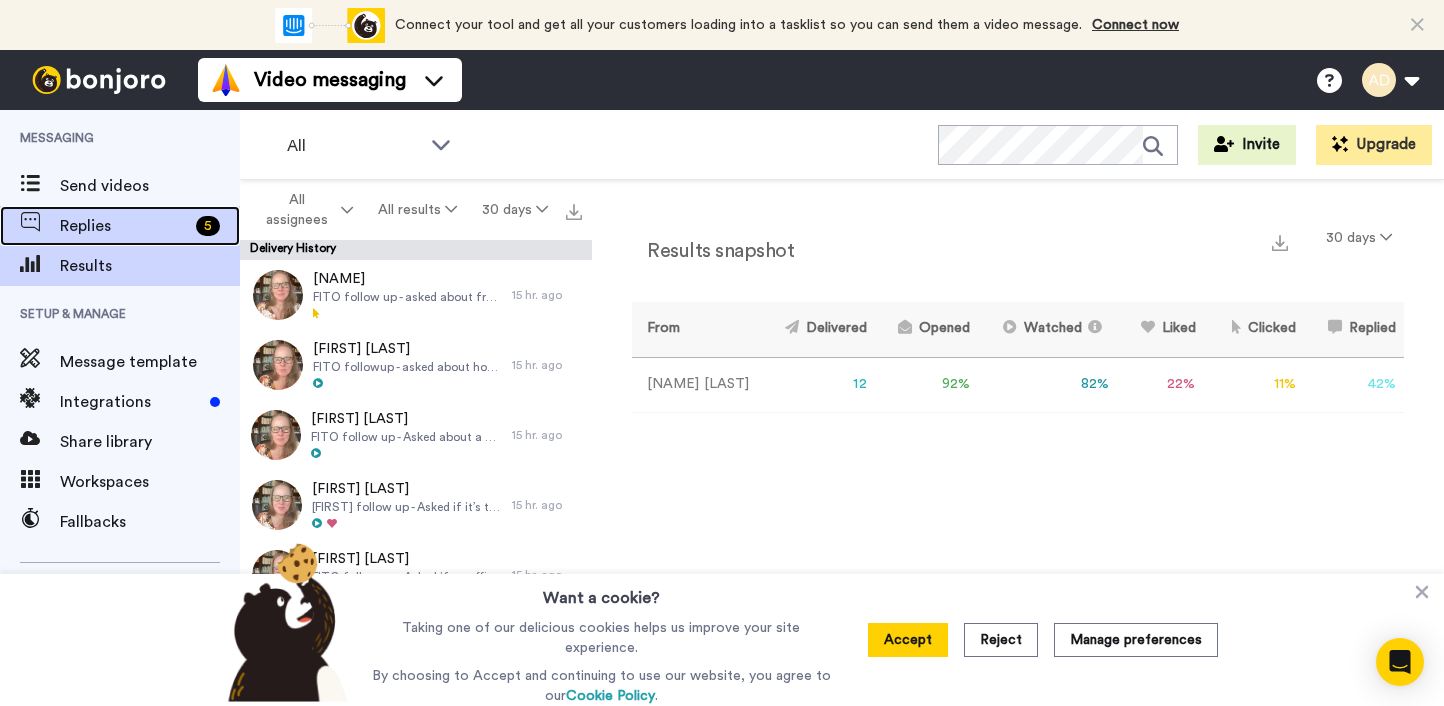 click on "Replies" at bounding box center [124, 226] 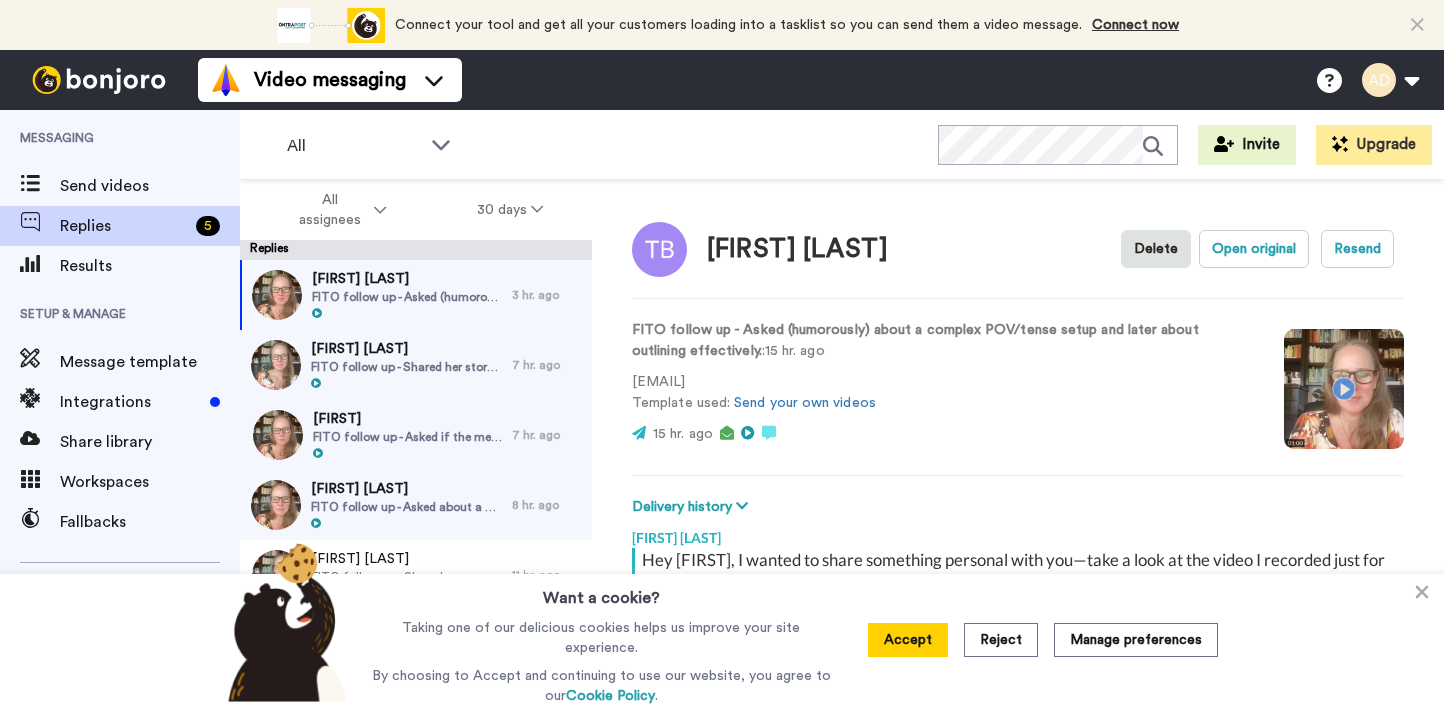 scroll, scrollTop: 0, scrollLeft: 0, axis: both 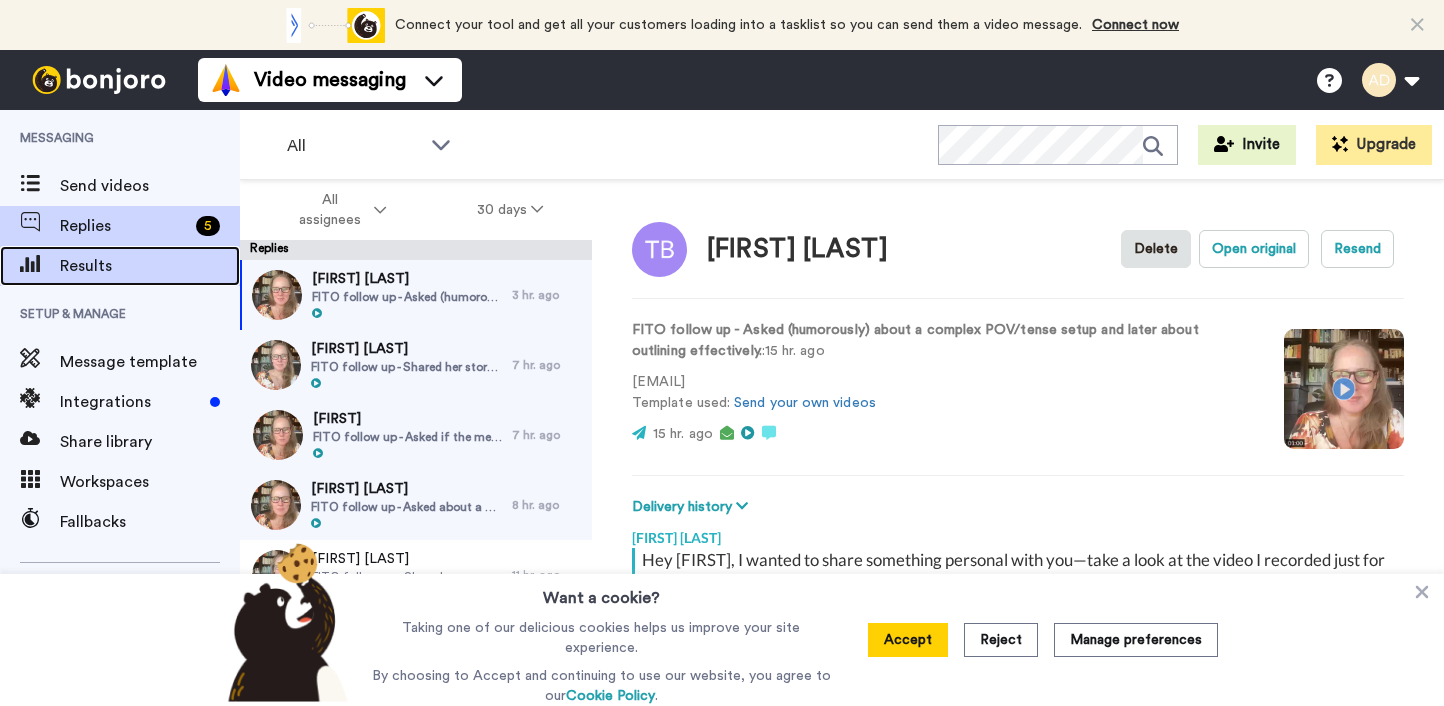 click on "Results" at bounding box center (150, 266) 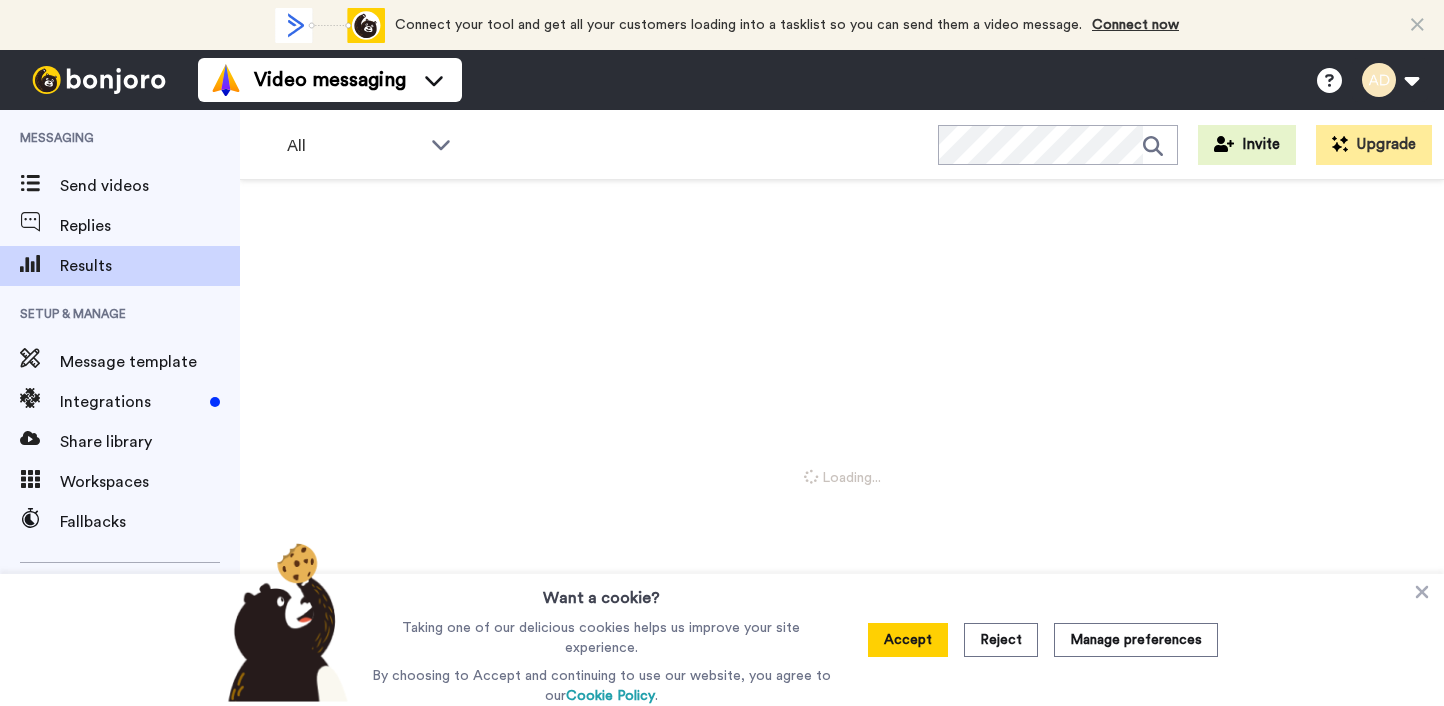 scroll, scrollTop: 0, scrollLeft: 0, axis: both 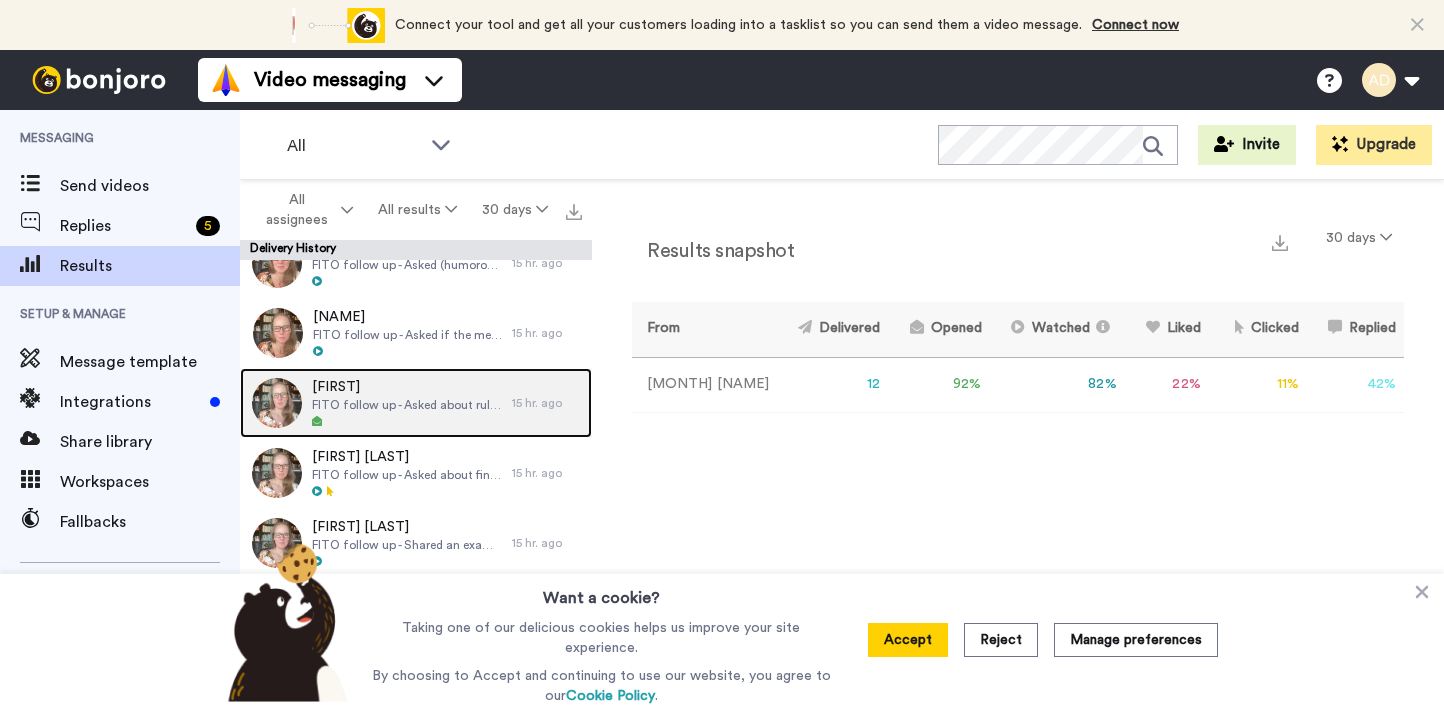 click on "FITO follow up - Asked about rules for number of characters to introduce in sequels." at bounding box center [407, 405] 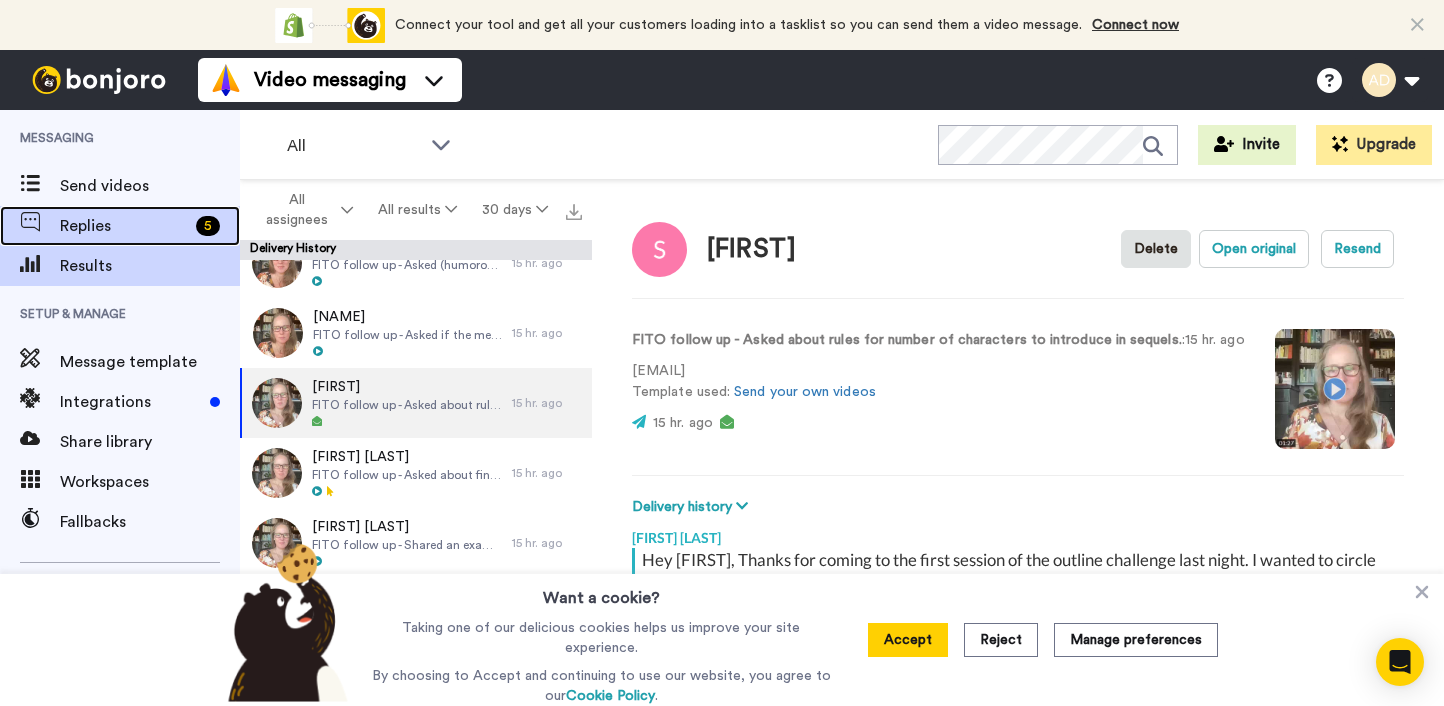 click on "Replies" at bounding box center (124, 226) 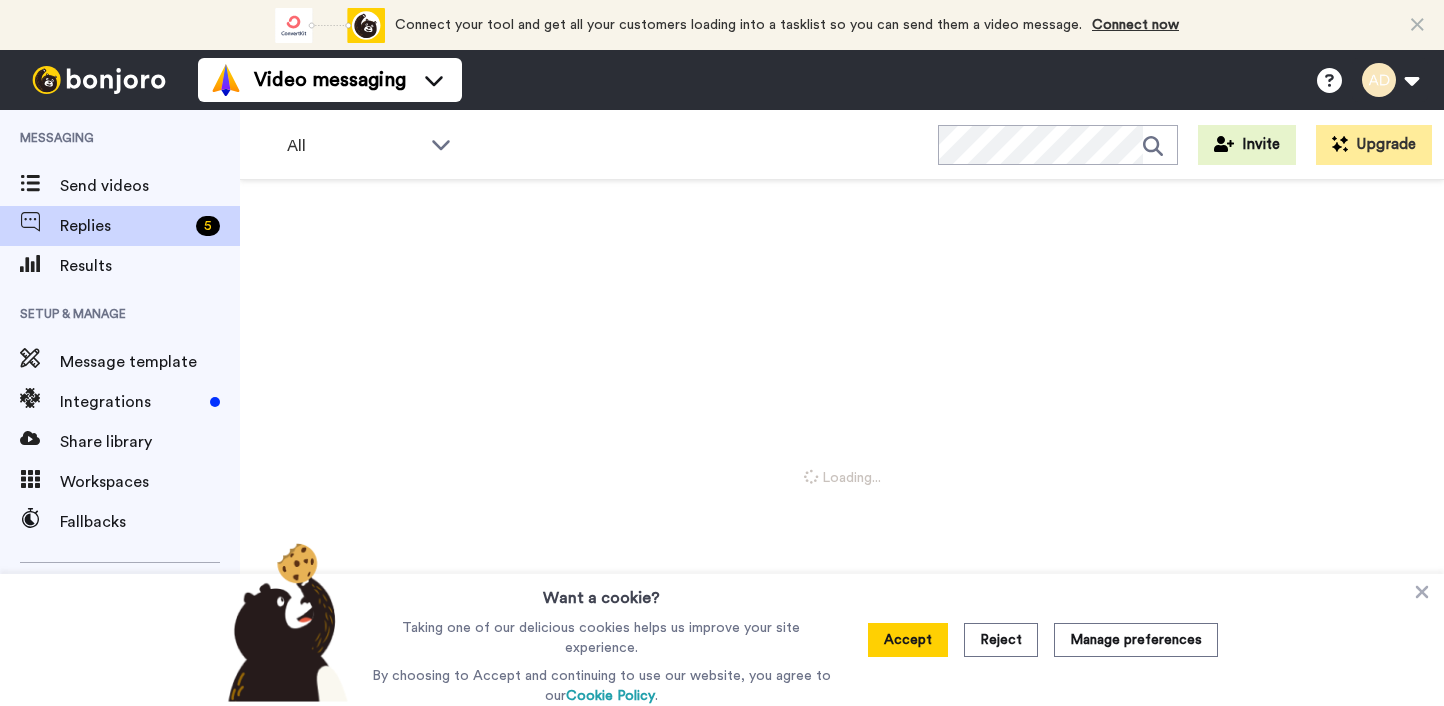 scroll, scrollTop: 0, scrollLeft: 0, axis: both 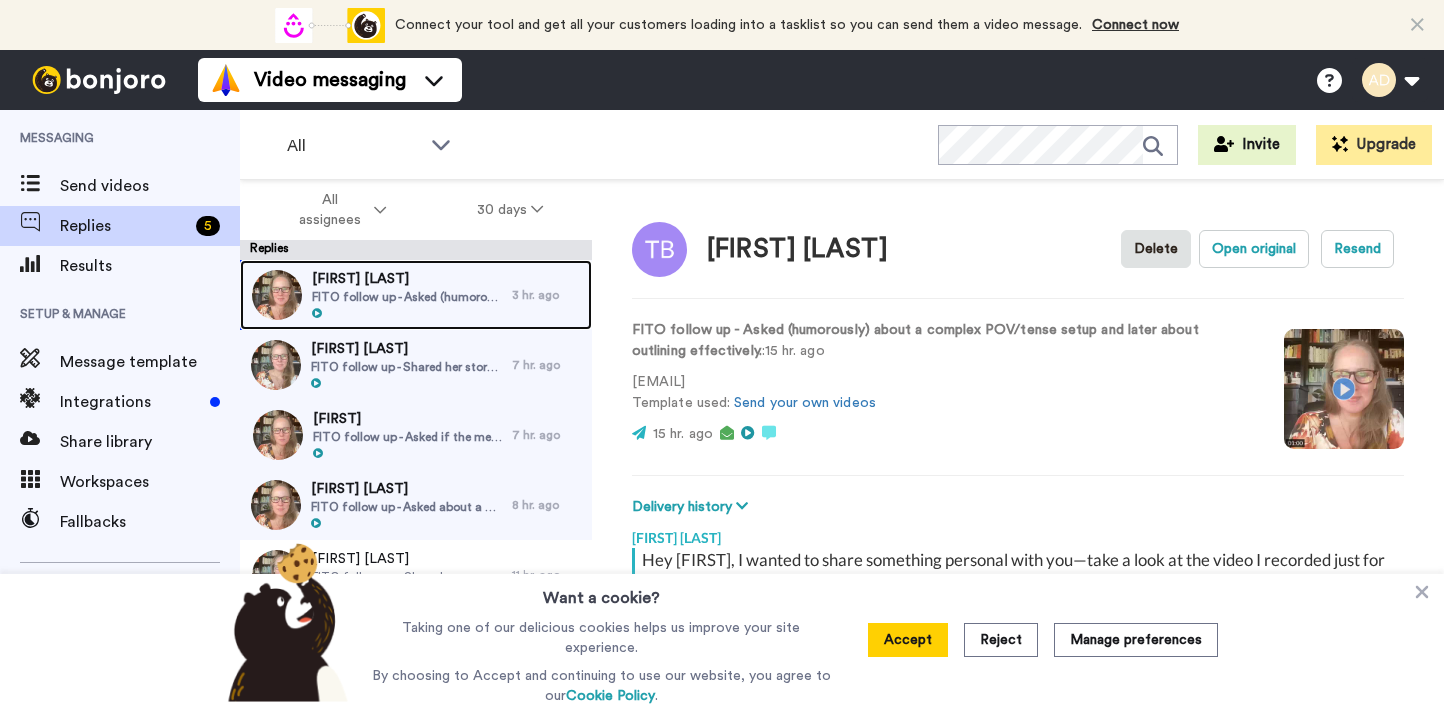 click on "FITO follow up - Asked (humorously) about a complex POV/tense setup and later about outlining effectively." at bounding box center [407, 297] 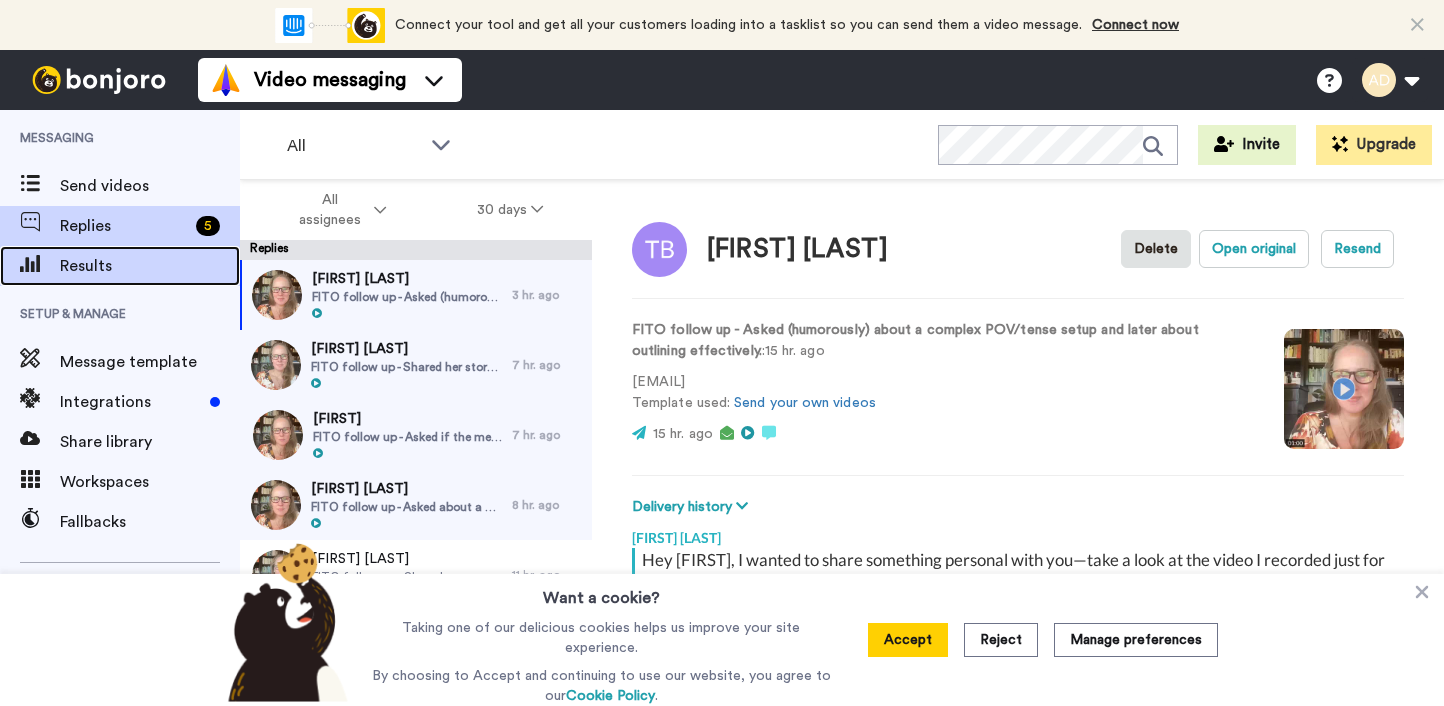 click on "Results" at bounding box center (150, 266) 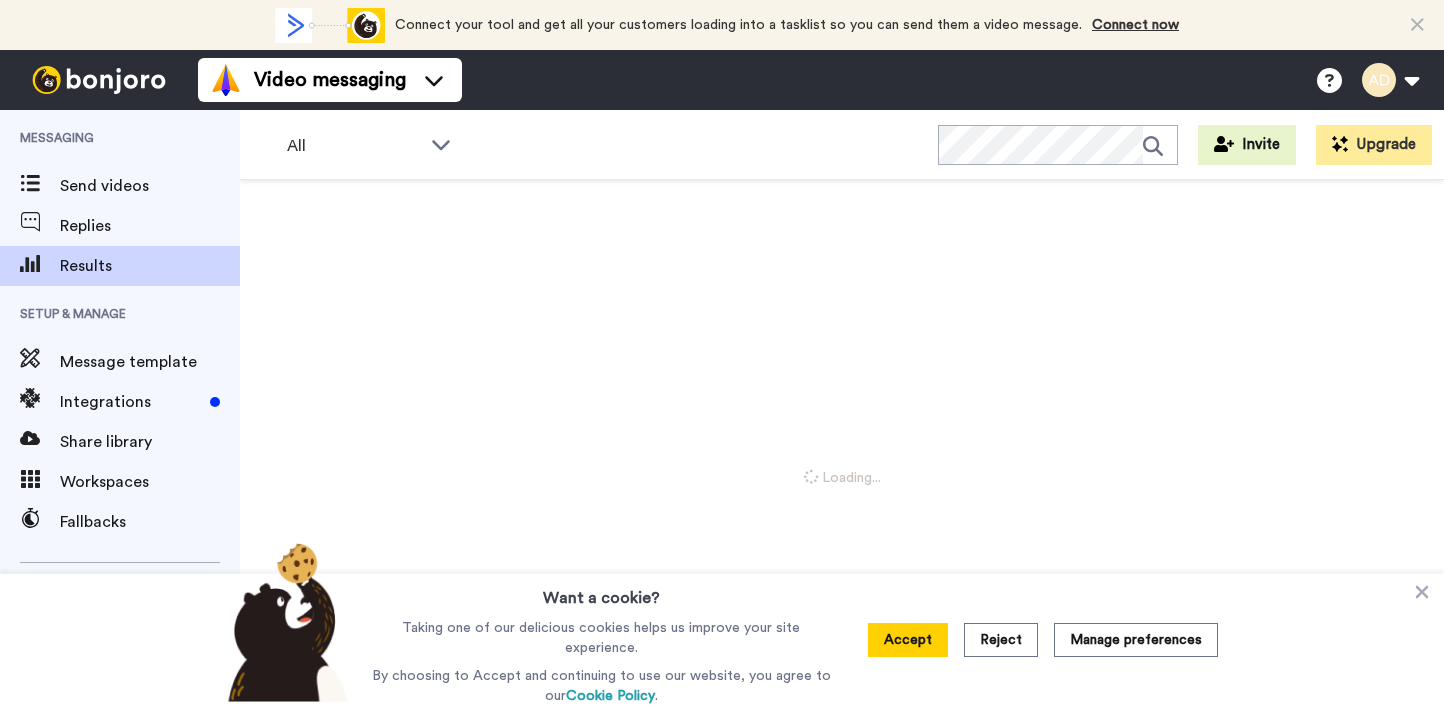 scroll, scrollTop: 0, scrollLeft: 0, axis: both 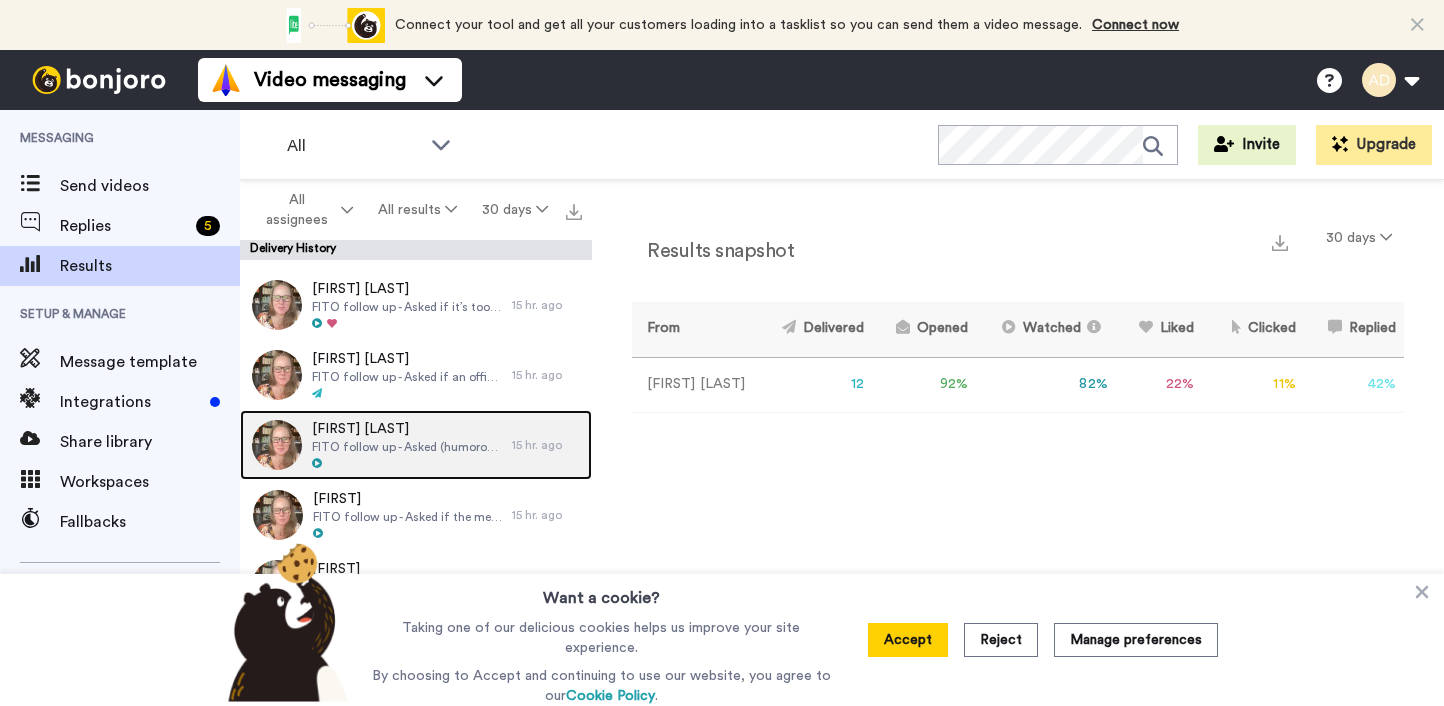 click on "FITO follow up - Asked (humorously) about a complex POV/tense setup and later about outlining effectively." at bounding box center [407, 447] 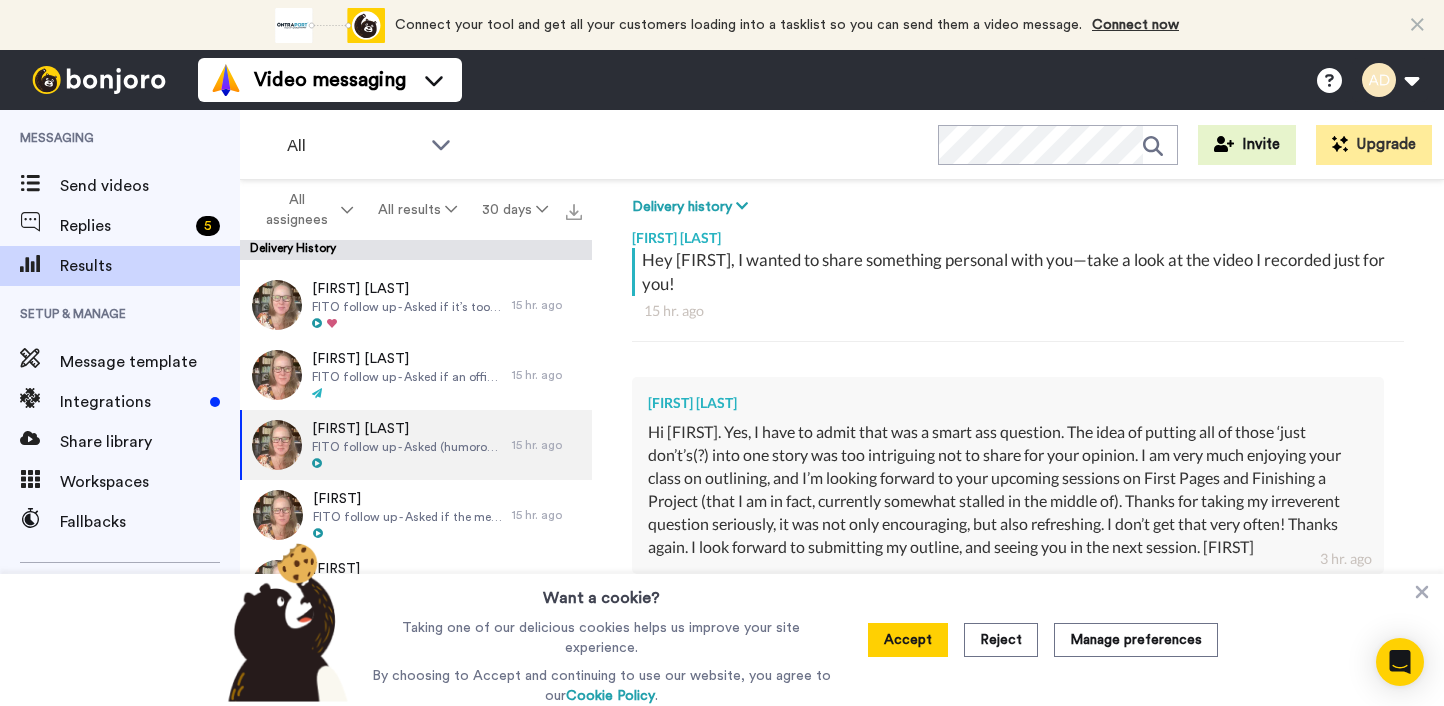scroll, scrollTop: 481, scrollLeft: 0, axis: vertical 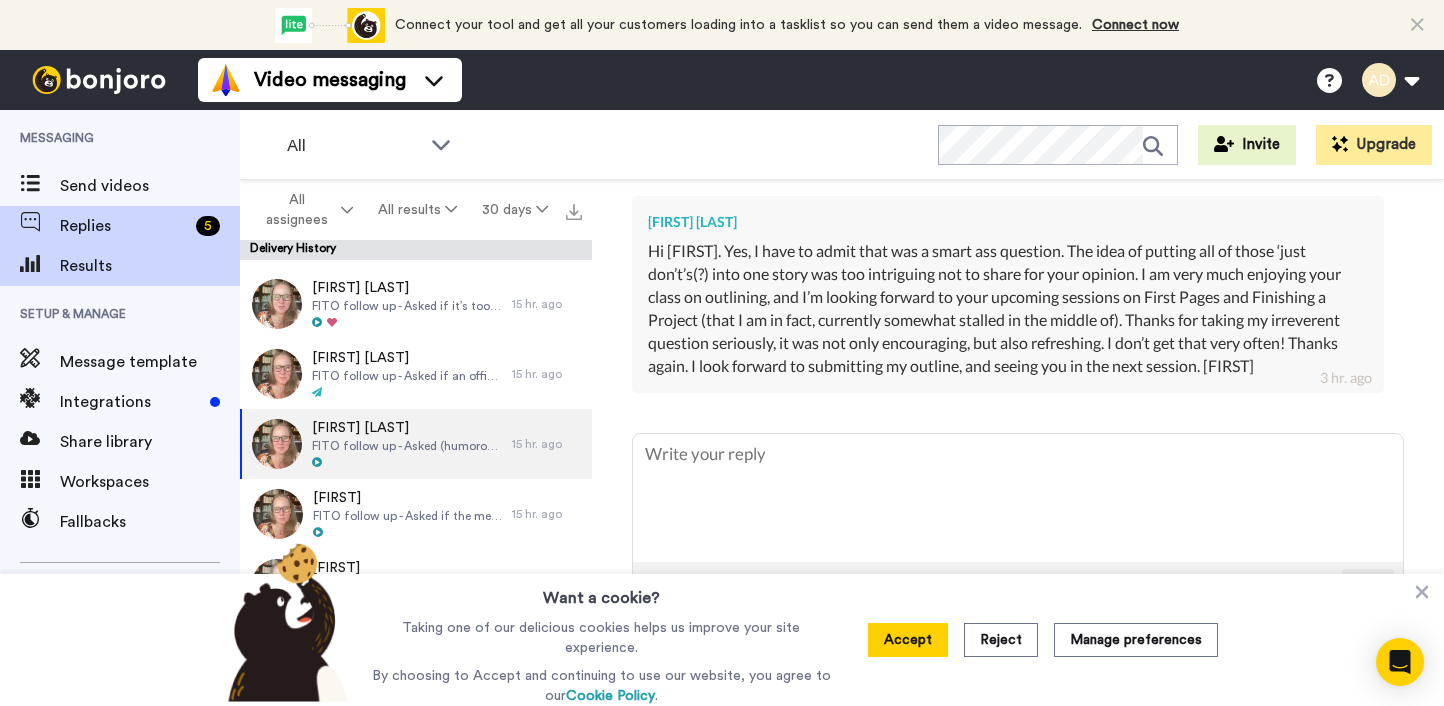 type on "x" 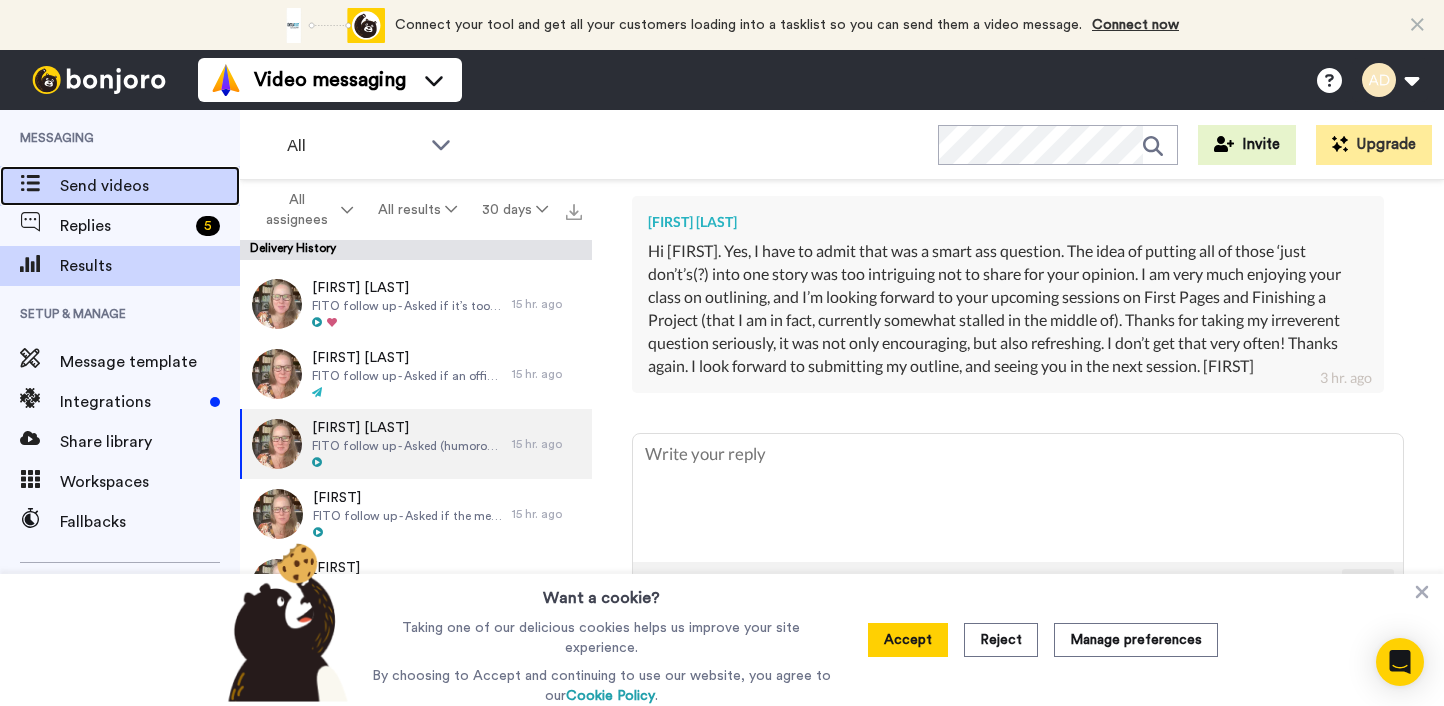 click on "Send videos" at bounding box center (150, 186) 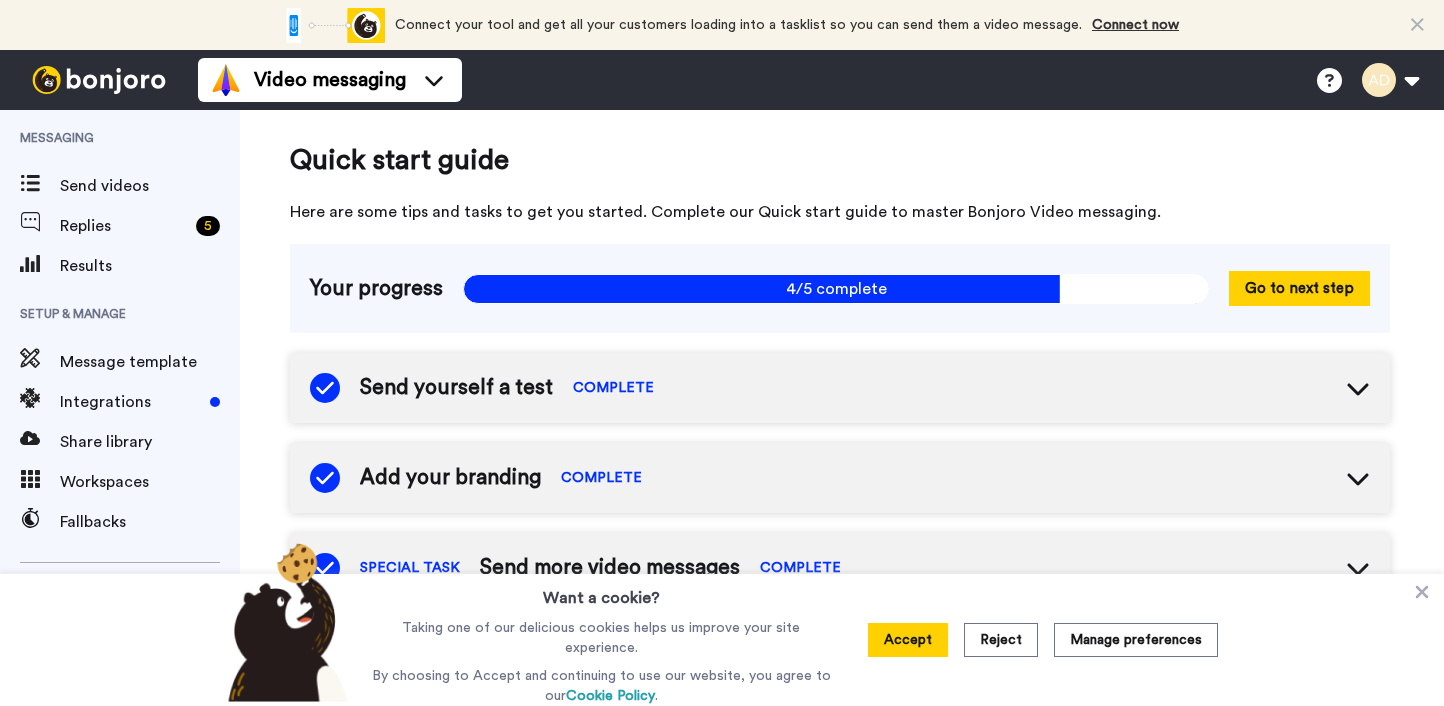 scroll, scrollTop: 0, scrollLeft: 0, axis: both 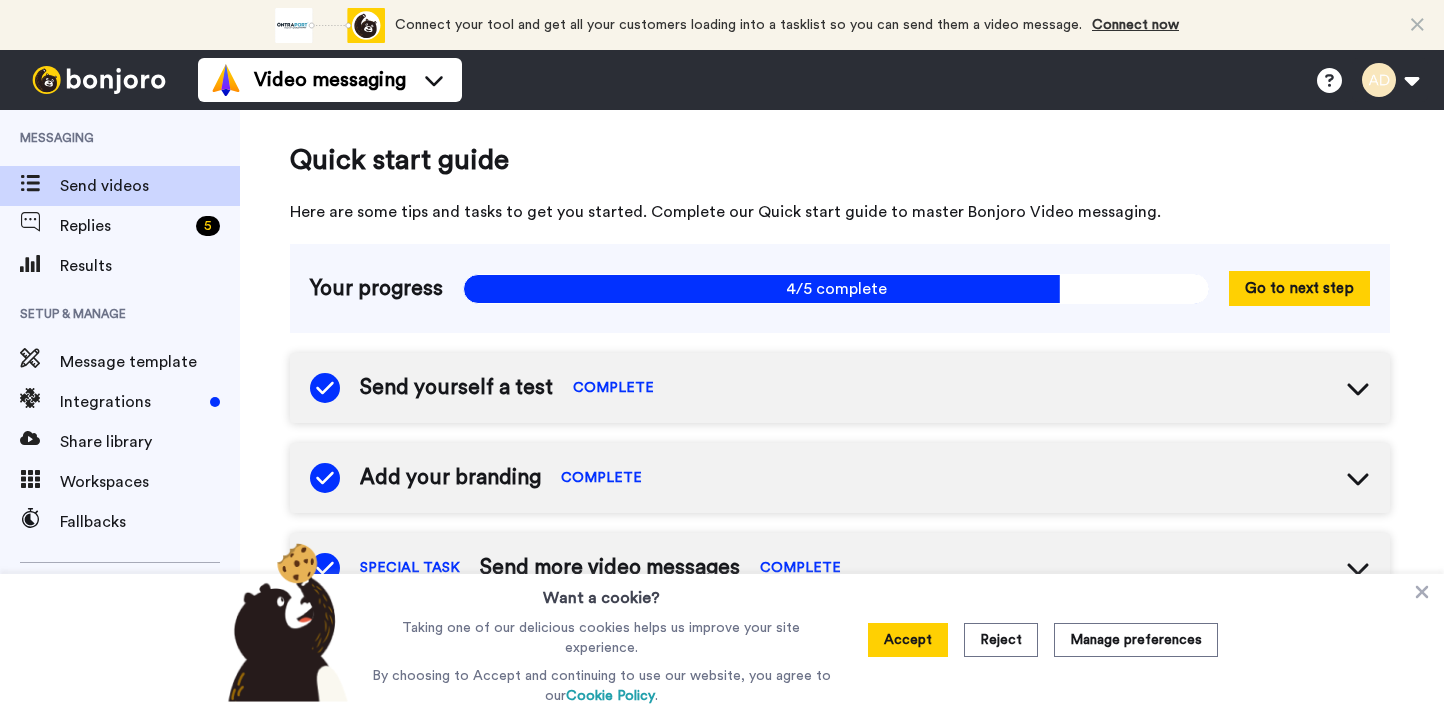 click on "Send videos" at bounding box center [150, 186] 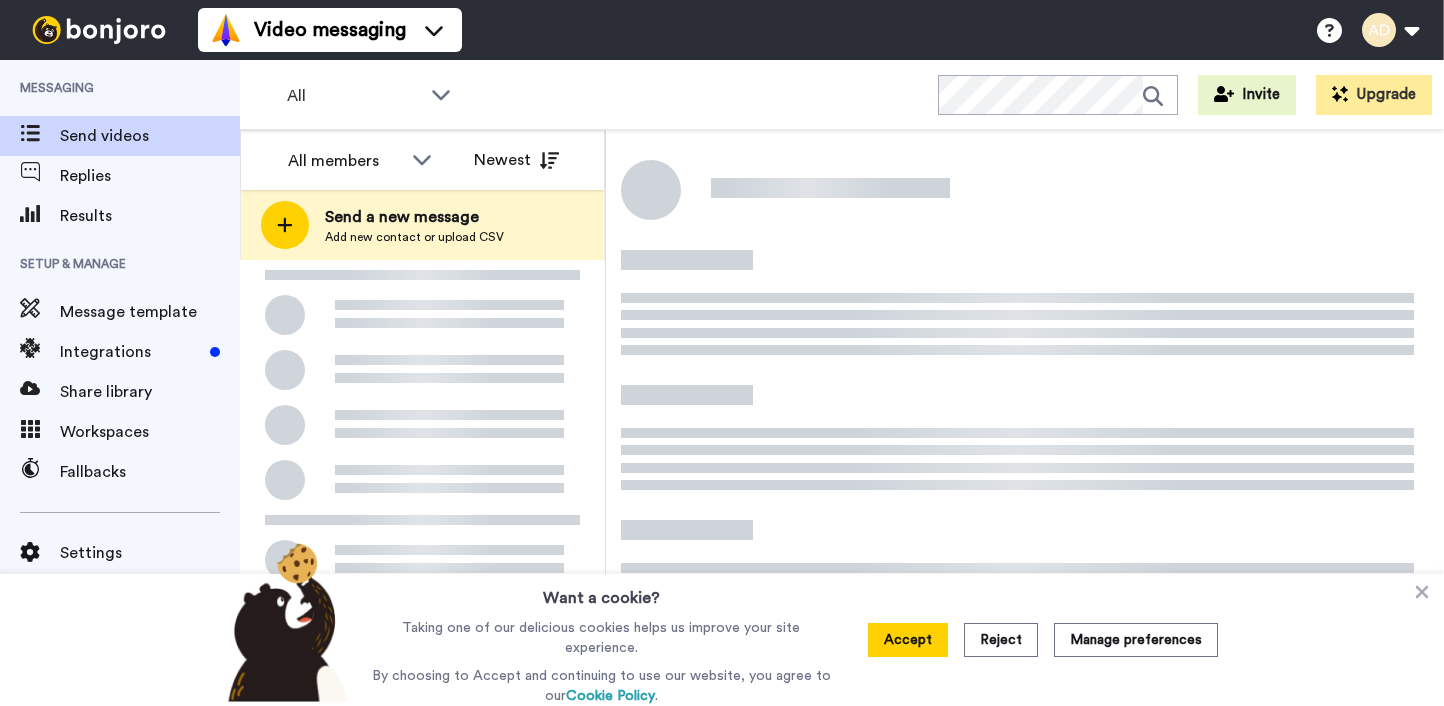 scroll, scrollTop: 0, scrollLeft: 0, axis: both 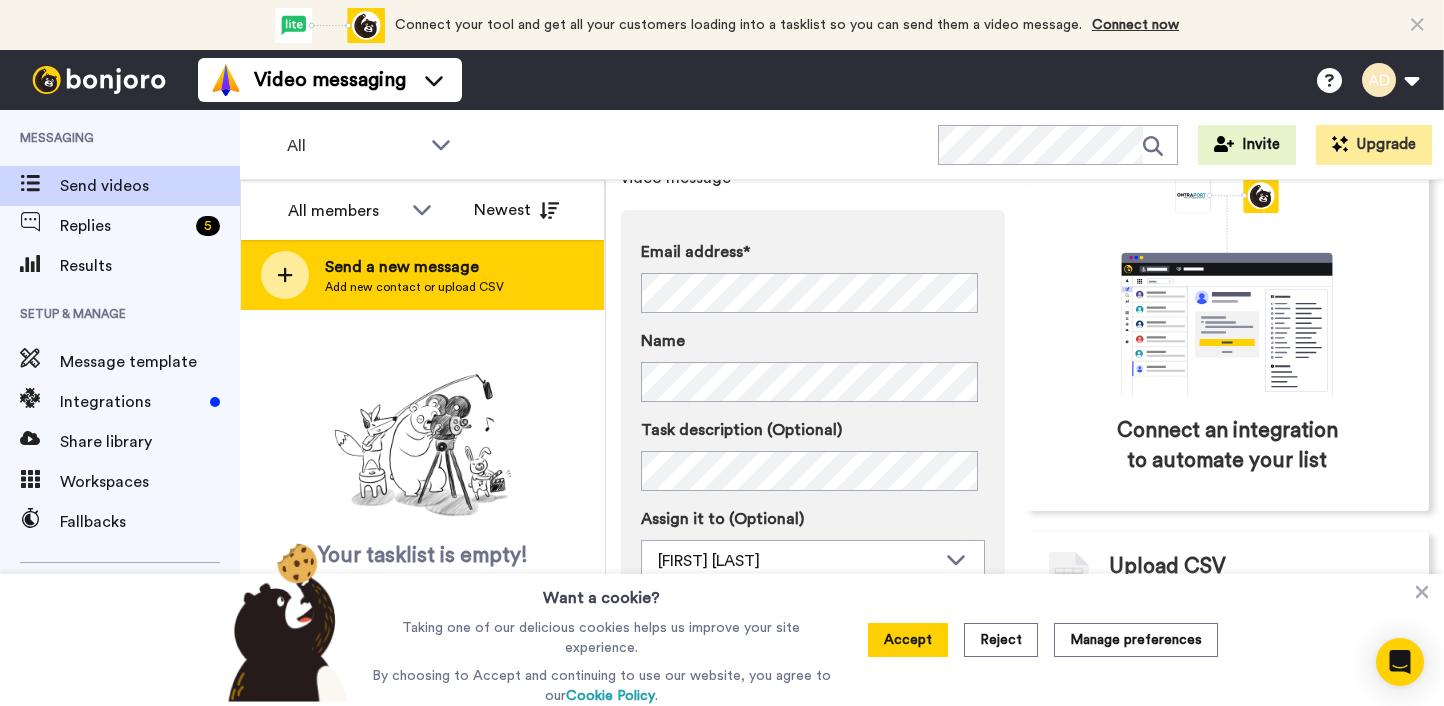 click on "Send a new message" at bounding box center [414, 267] 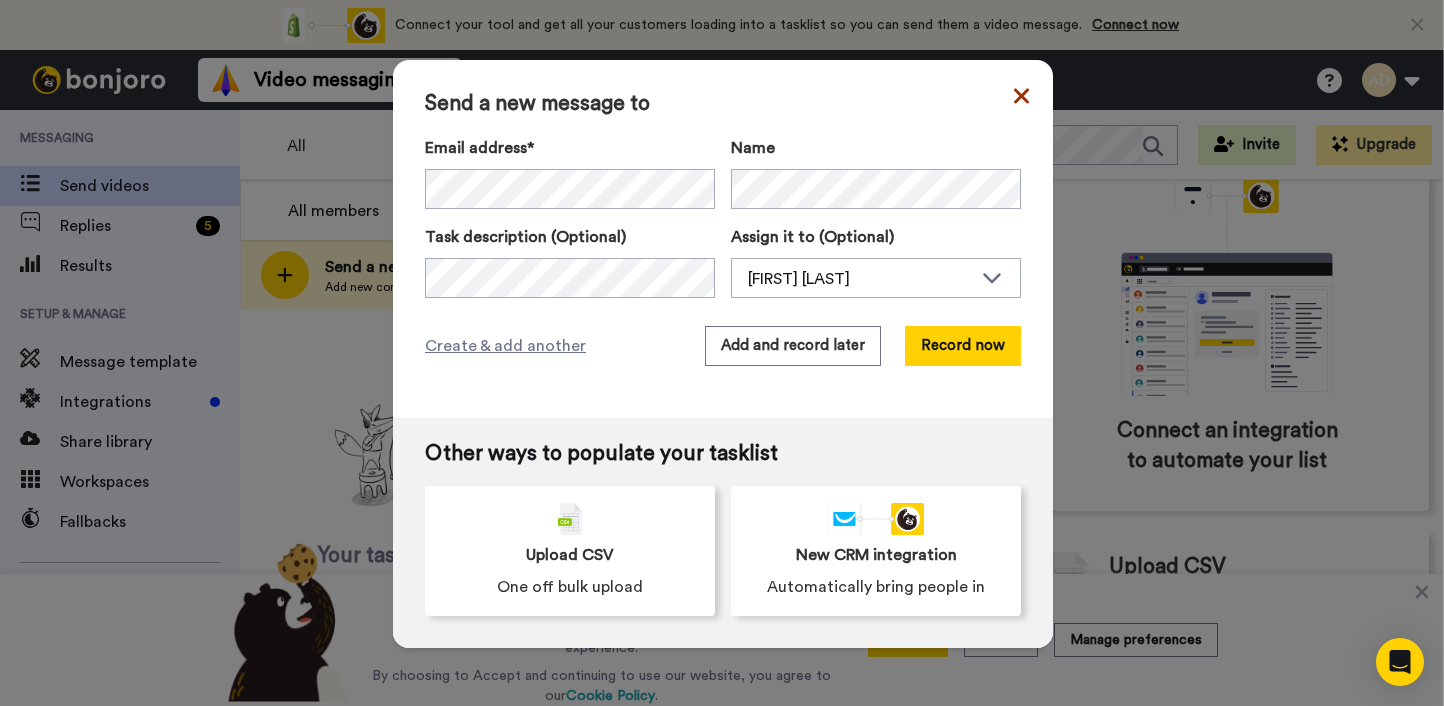 click 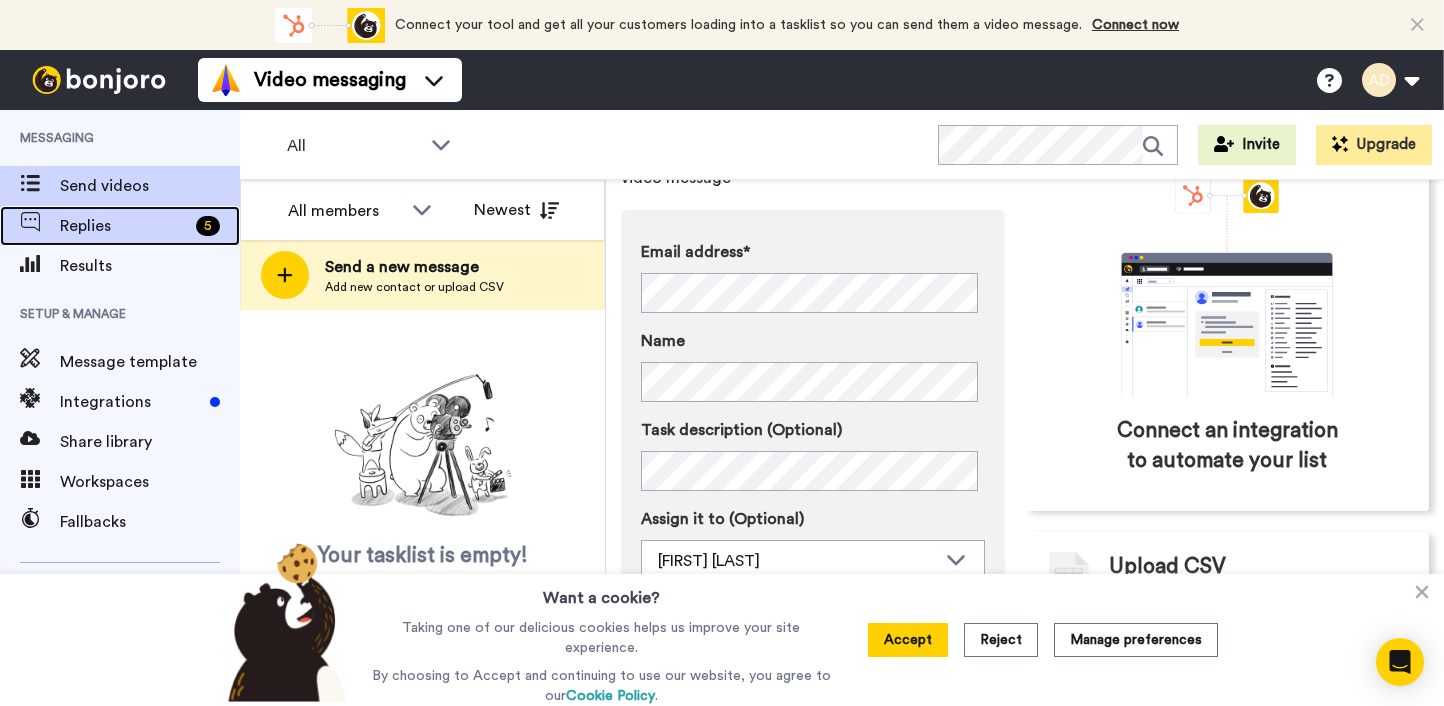 click on "Replies" at bounding box center [124, 226] 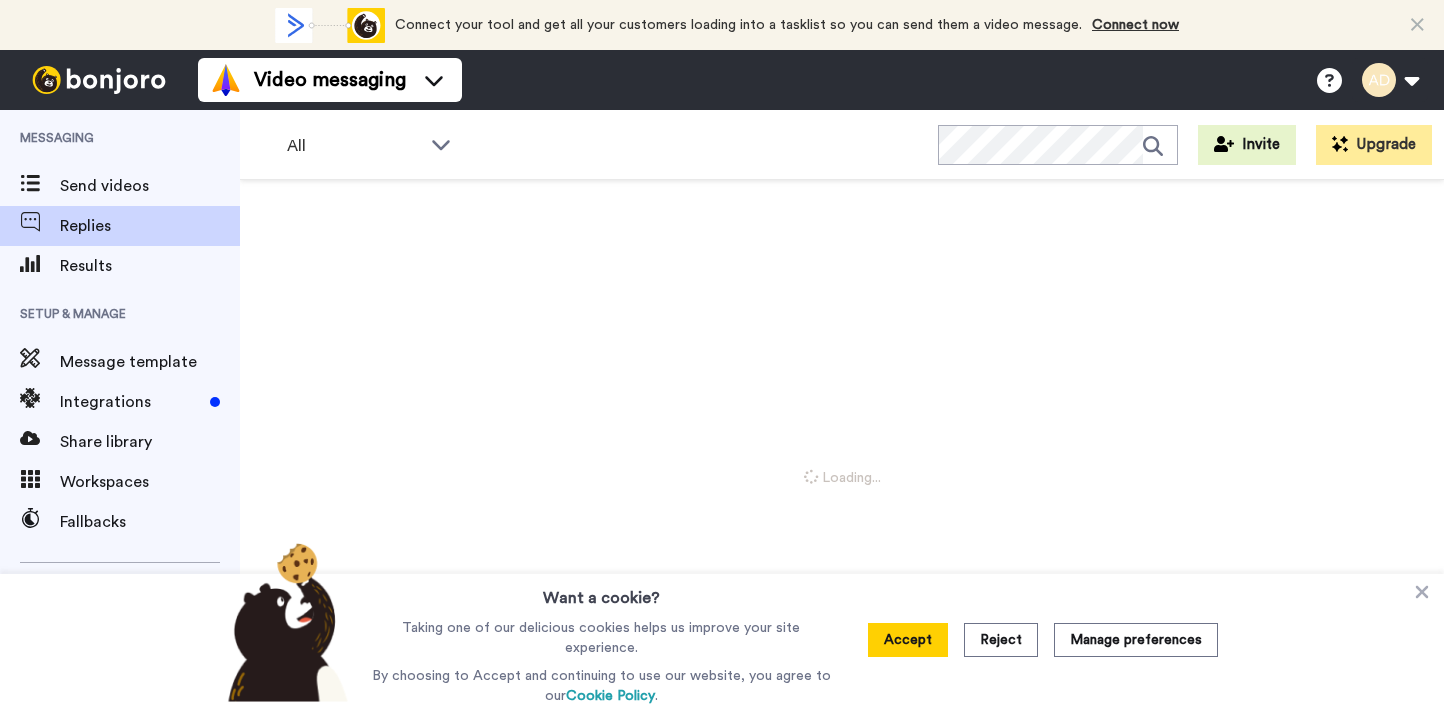 scroll, scrollTop: 0, scrollLeft: 0, axis: both 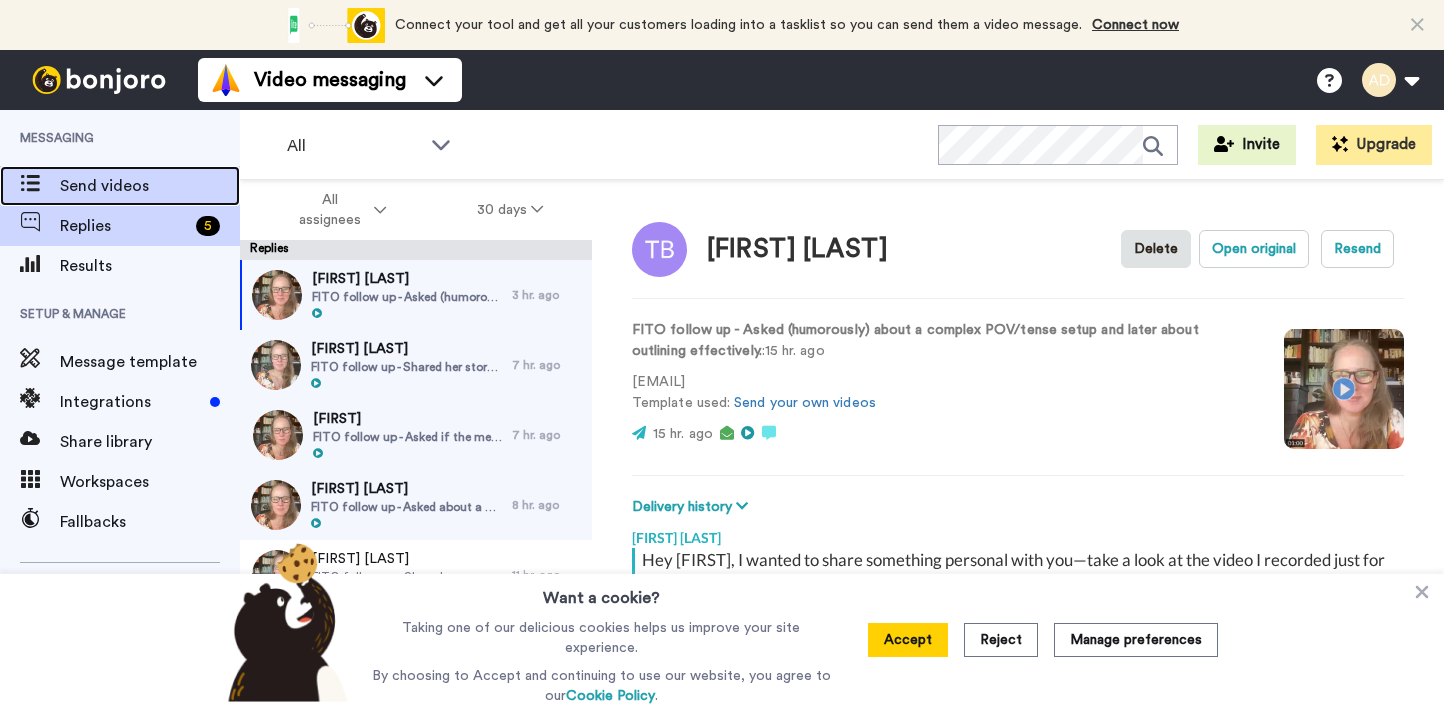click on "Send videos" at bounding box center [150, 186] 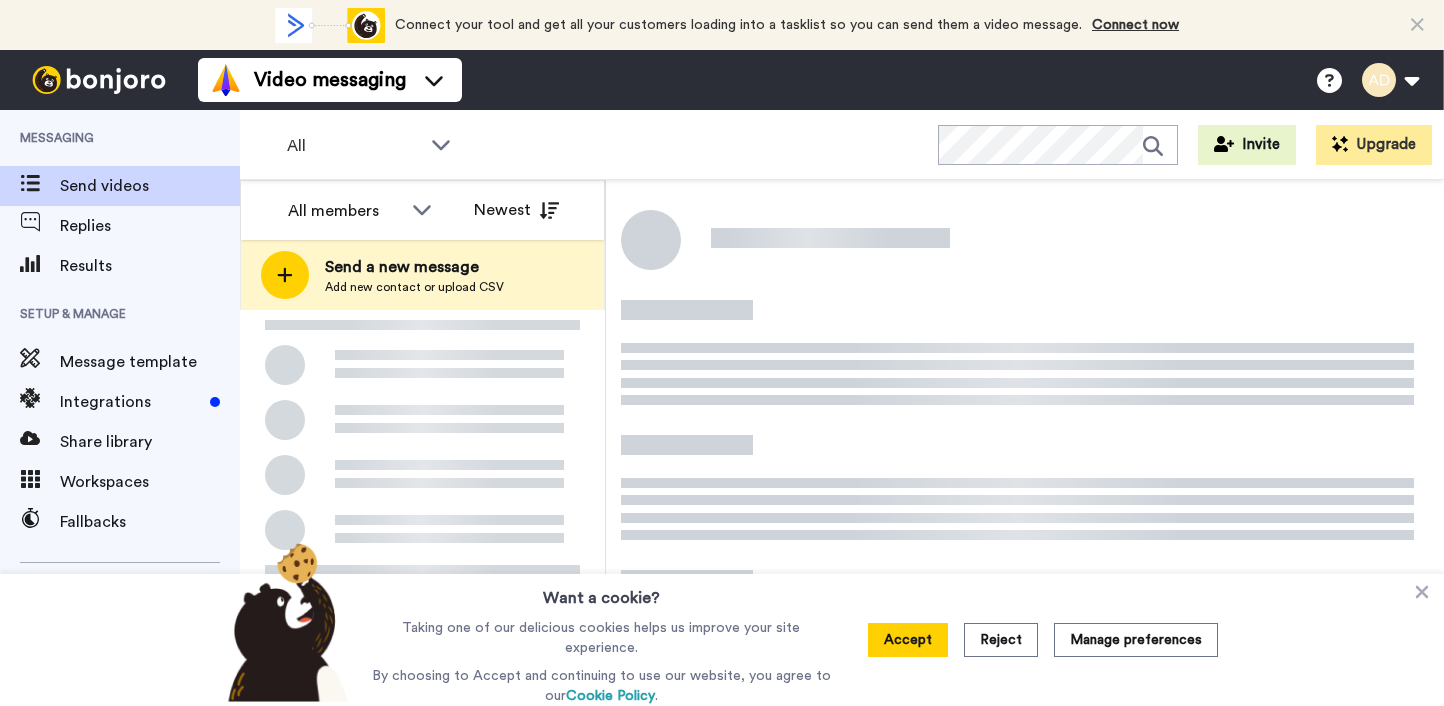 scroll, scrollTop: 0, scrollLeft: 0, axis: both 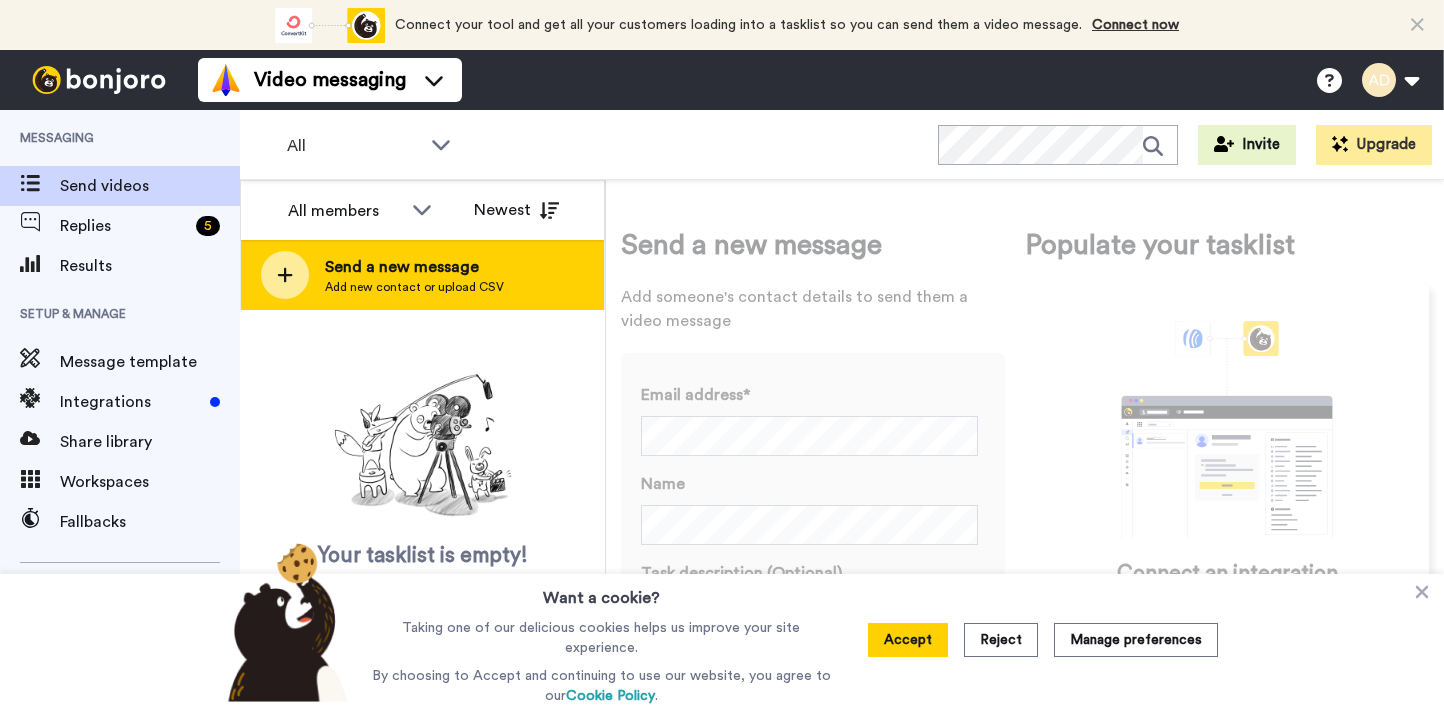 click on "Add new contact or upload CSV" at bounding box center (414, 287) 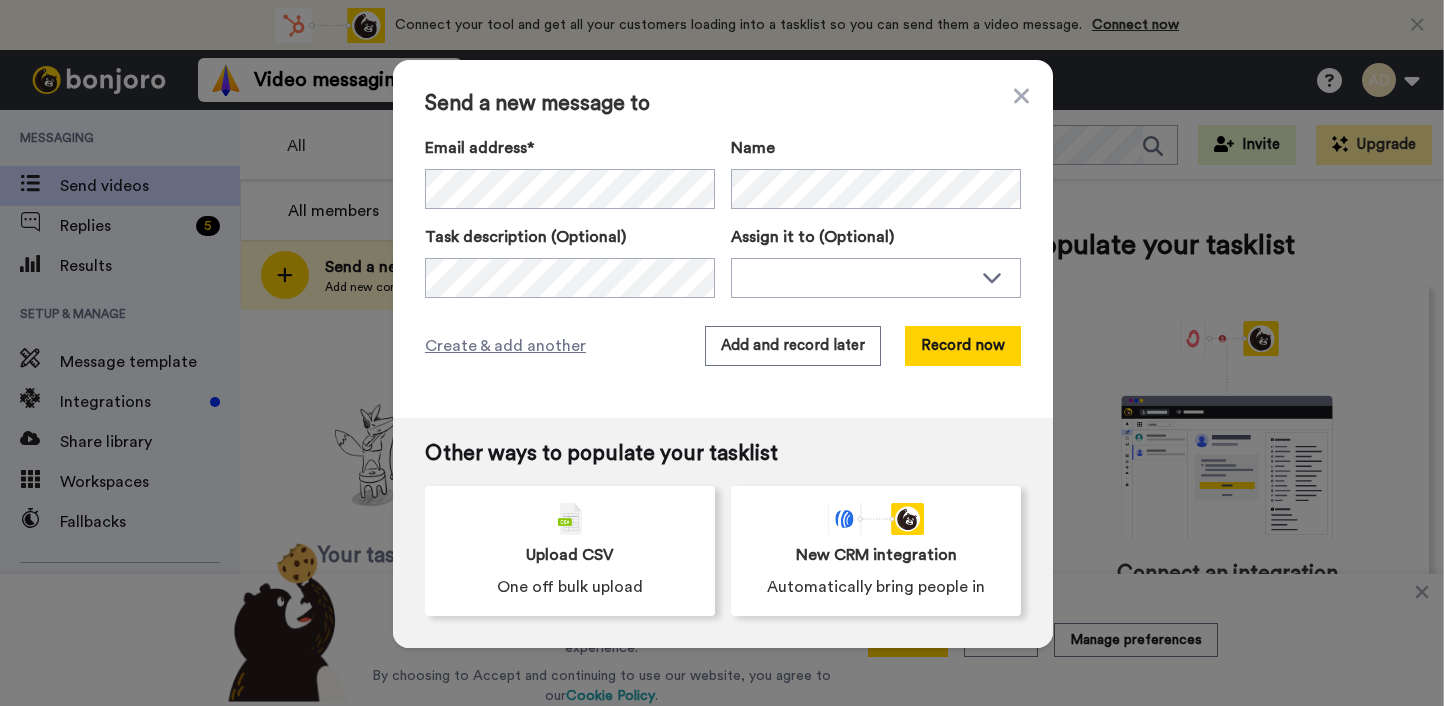 scroll, scrollTop: 0, scrollLeft: 0, axis: both 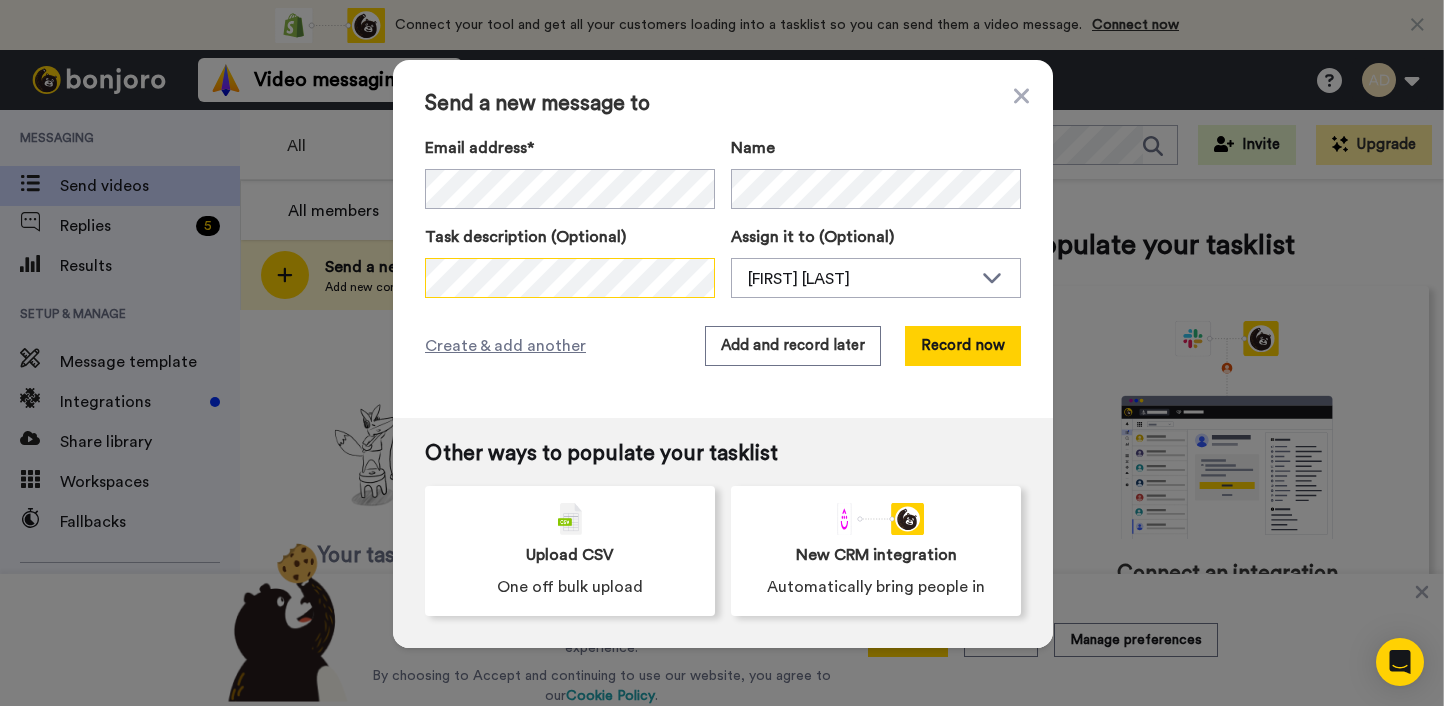 click on "Send a new message to Email address* No search result for ‘ sherryrind@gmail.com ’ Name Task description (Optional) Assign it to (Optional) April Davila April Davila Create & add another Add and record later Record now" at bounding box center [723, 239] 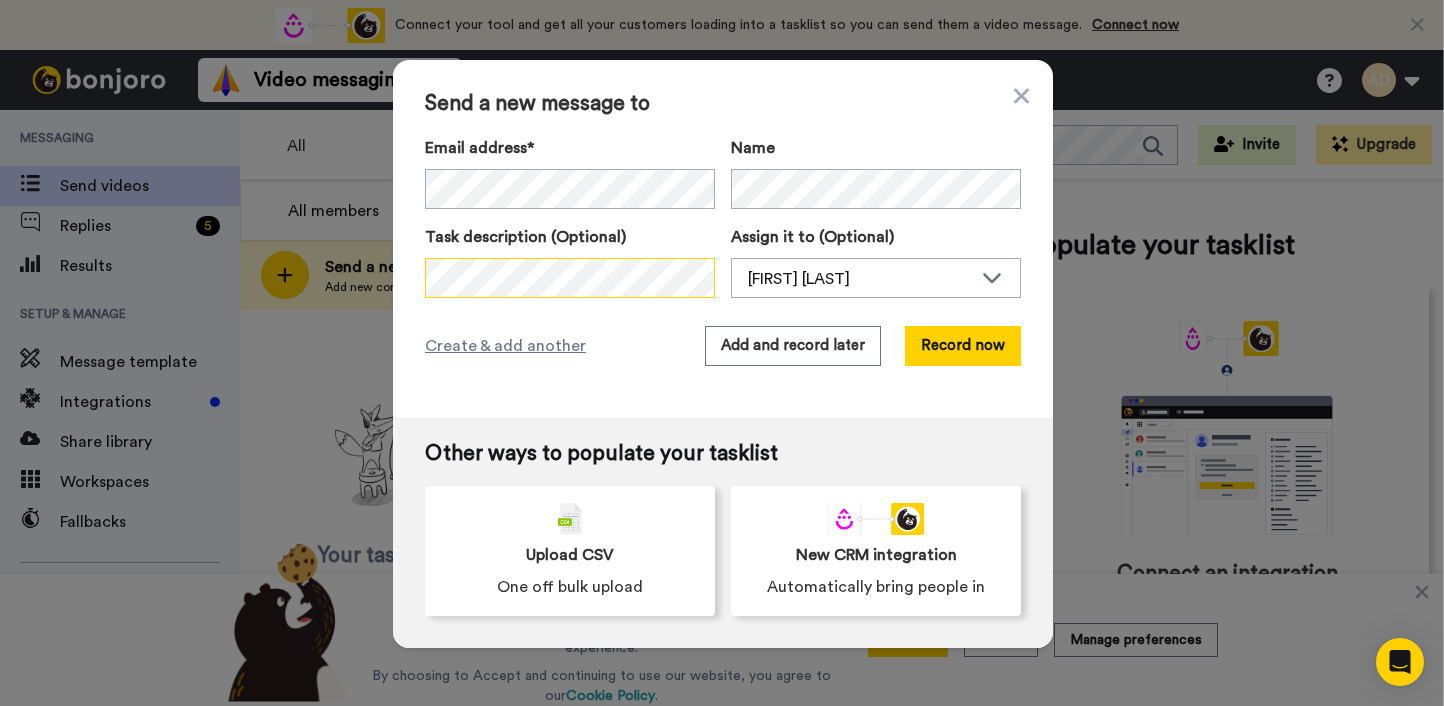 click on "Send a new message to Email address* No search result for ‘ sherryrind@gmail.com ’ Name Task description (Optional) Assign it to (Optional) April Davila April Davila Create & add another Add and record later Record now" at bounding box center (723, 239) 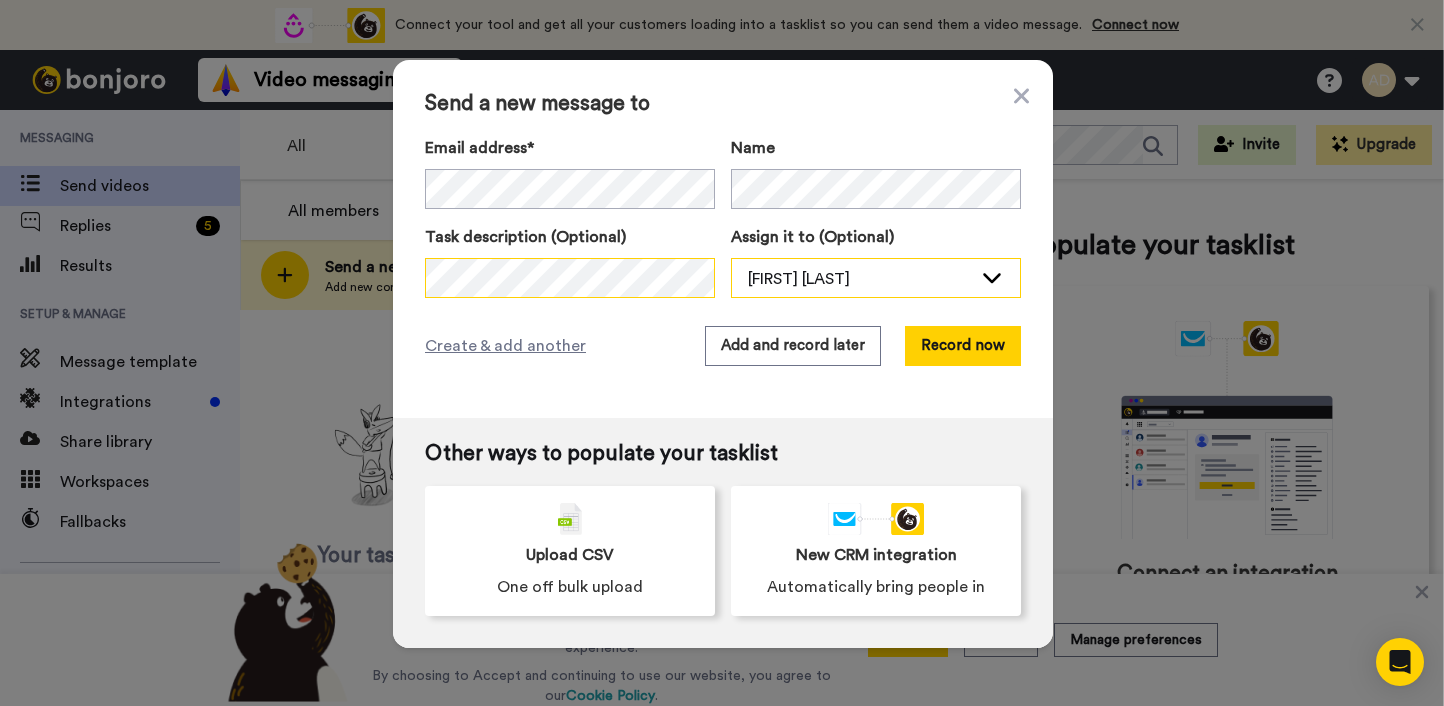 scroll, scrollTop: 0, scrollLeft: 2335, axis: horizontal 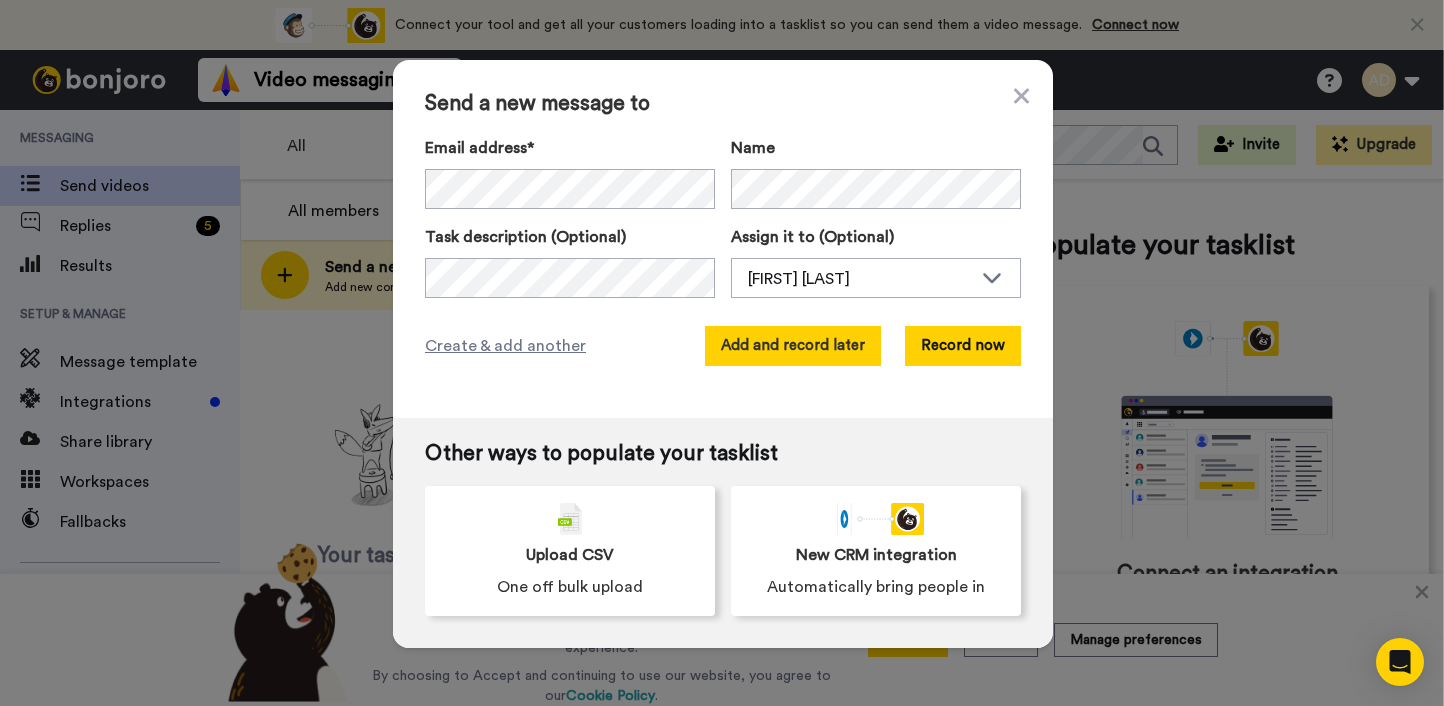 click on "Add and record later" at bounding box center (793, 346) 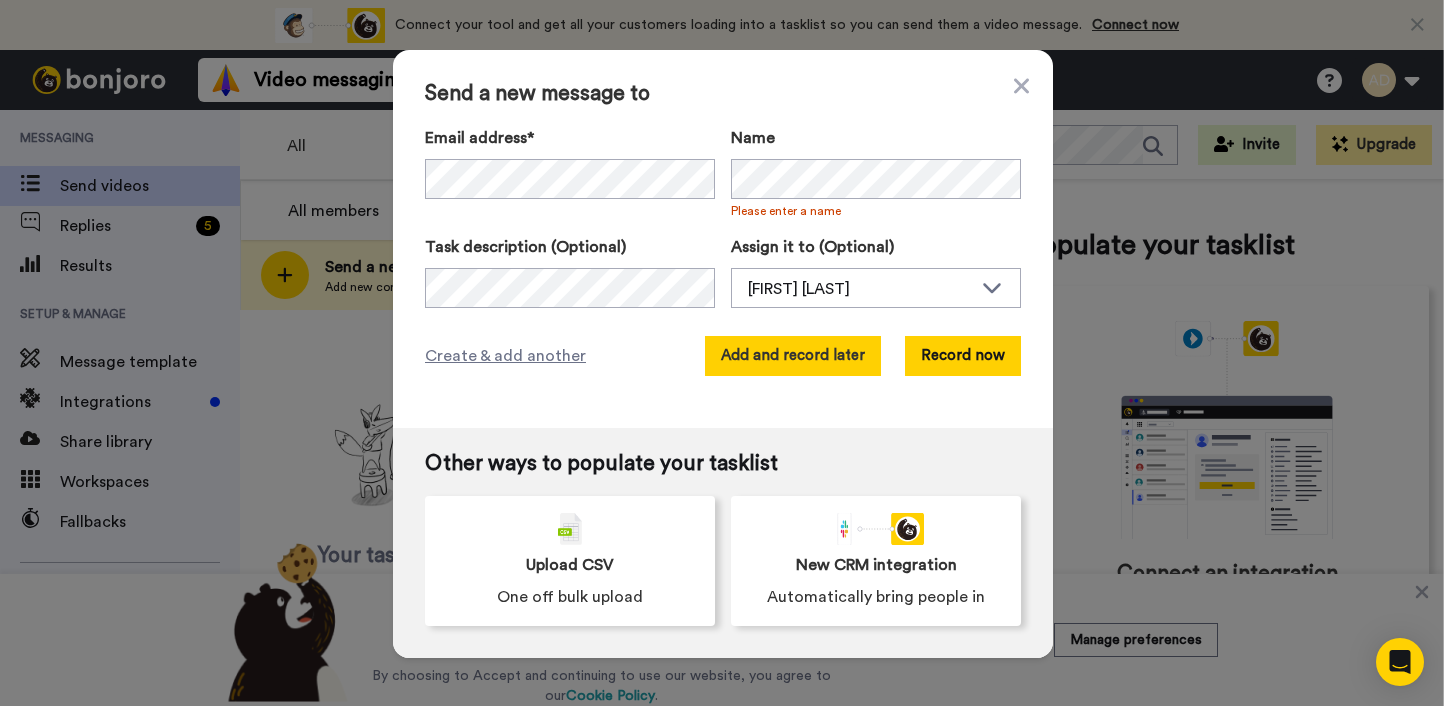 click on "Add and record later" at bounding box center [793, 356] 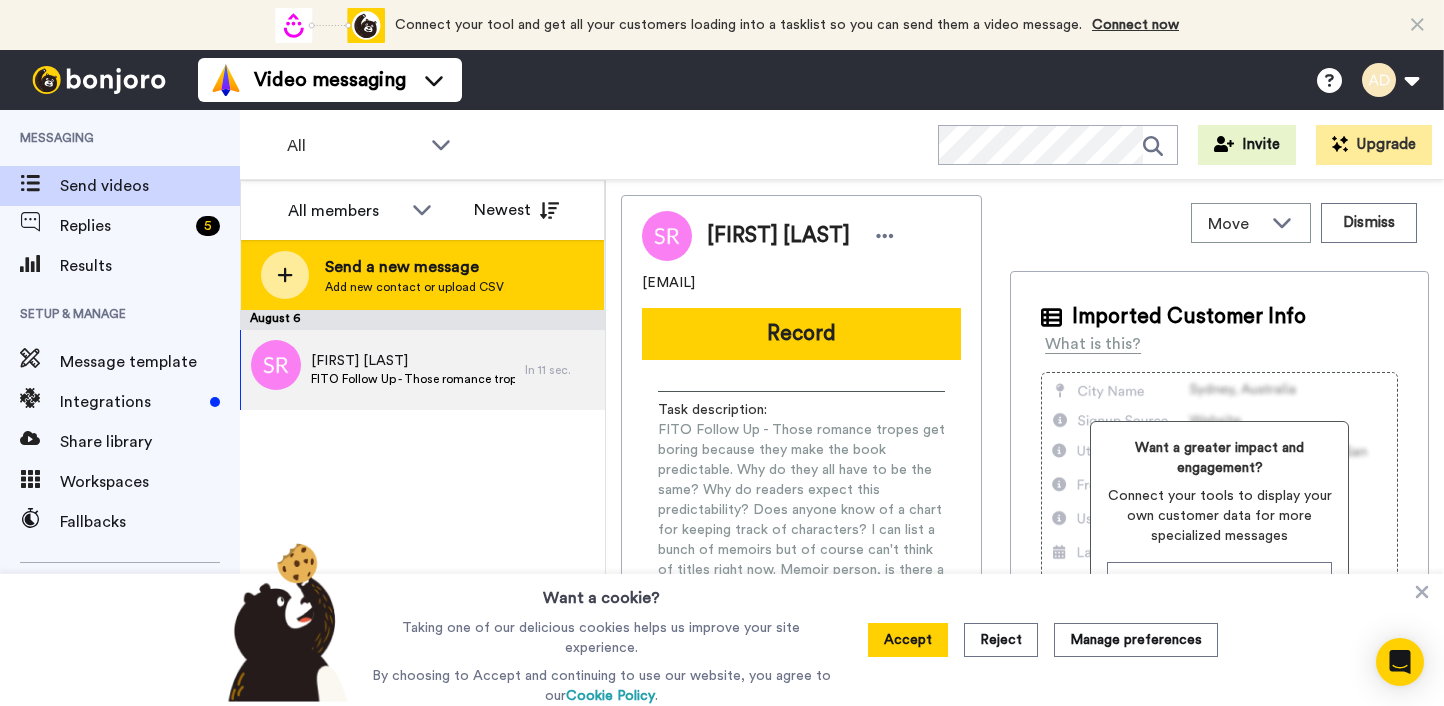 click on "Send a new message" at bounding box center [414, 267] 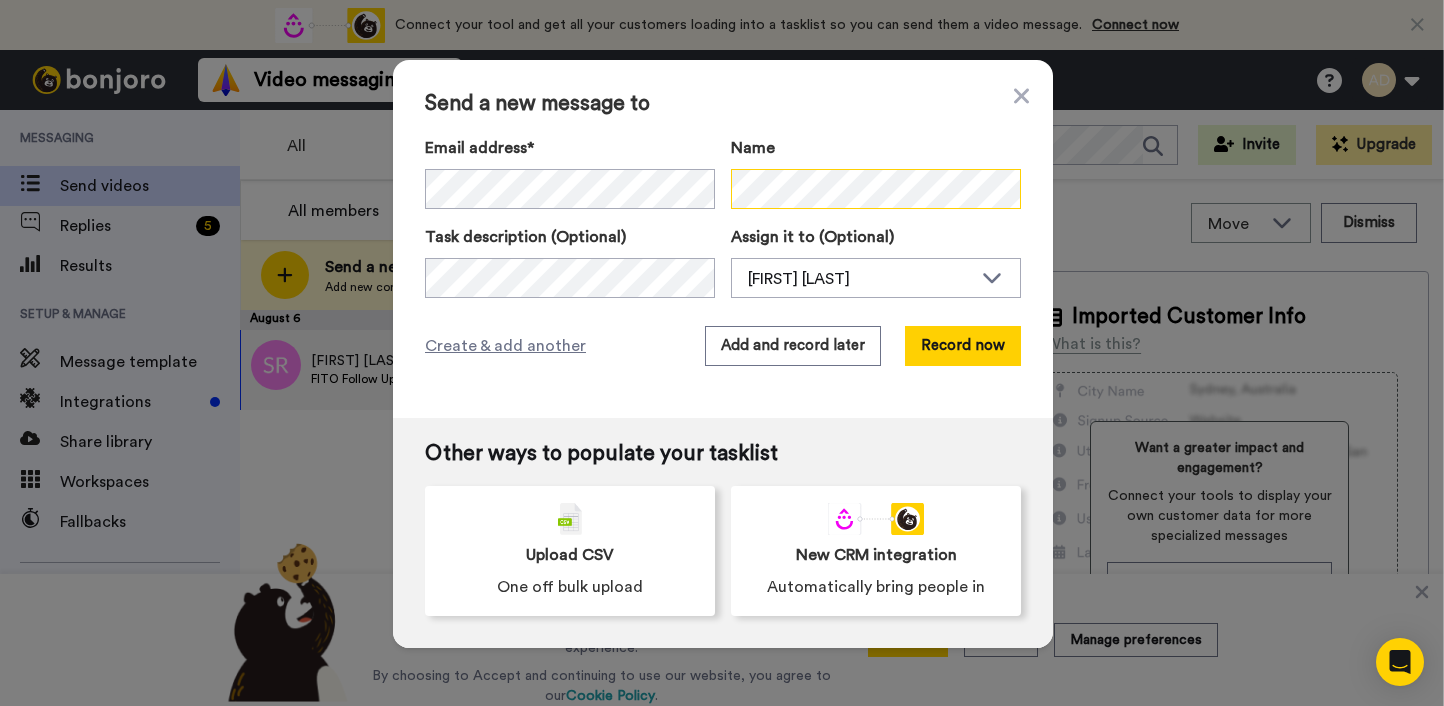 click on "Email address* Cherida Trott <cheridatrott@hotmail.com> Ann Borger <awborger@gmail.com> Alice Fleury <raggedywilma@yahoo.com> Cassie Gruenstein <cassifras@gmail.com> Ruth Molenaar <ruth.molenaar@gmail.com> Suzie <suzilin45@gmail.com> Deb <debpease@yahoo.com.au> Tim Barrett <oldcardude@me.com> Sarita Rainey <raineysarita@gmail.com> Lori Oliwenstein <ihavethings@gmail.com> Peter Bregman <pbregman@bregmanpartners.com> Jeff Scarbrough <firedawg903@gmail.com> Uma <umasrinivasanbooks@gmail.com> Grace Boling <graceliz11@gmail.com> Leslie Rose <interiordesignsbyllc@gmail.com> Name" at bounding box center [723, 172] 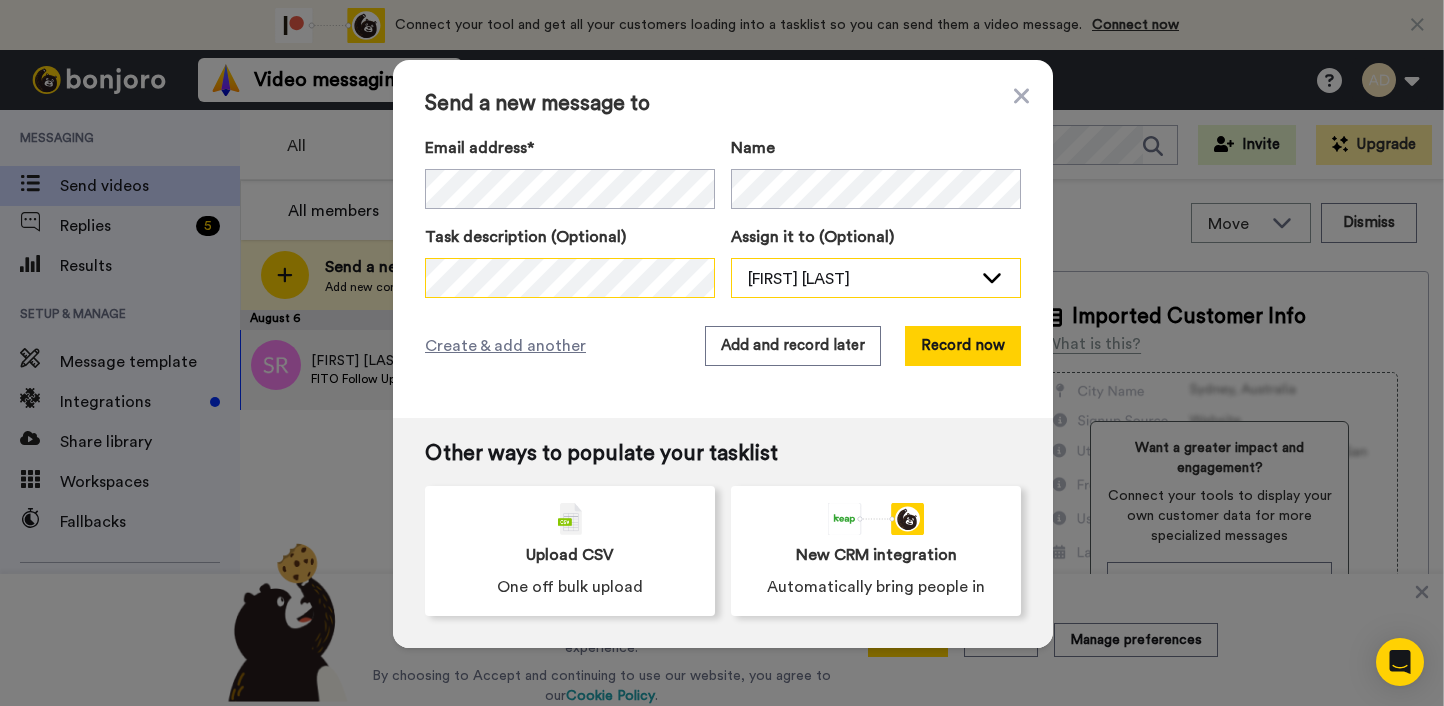 scroll, scrollTop: 0, scrollLeft: 313, axis: horizontal 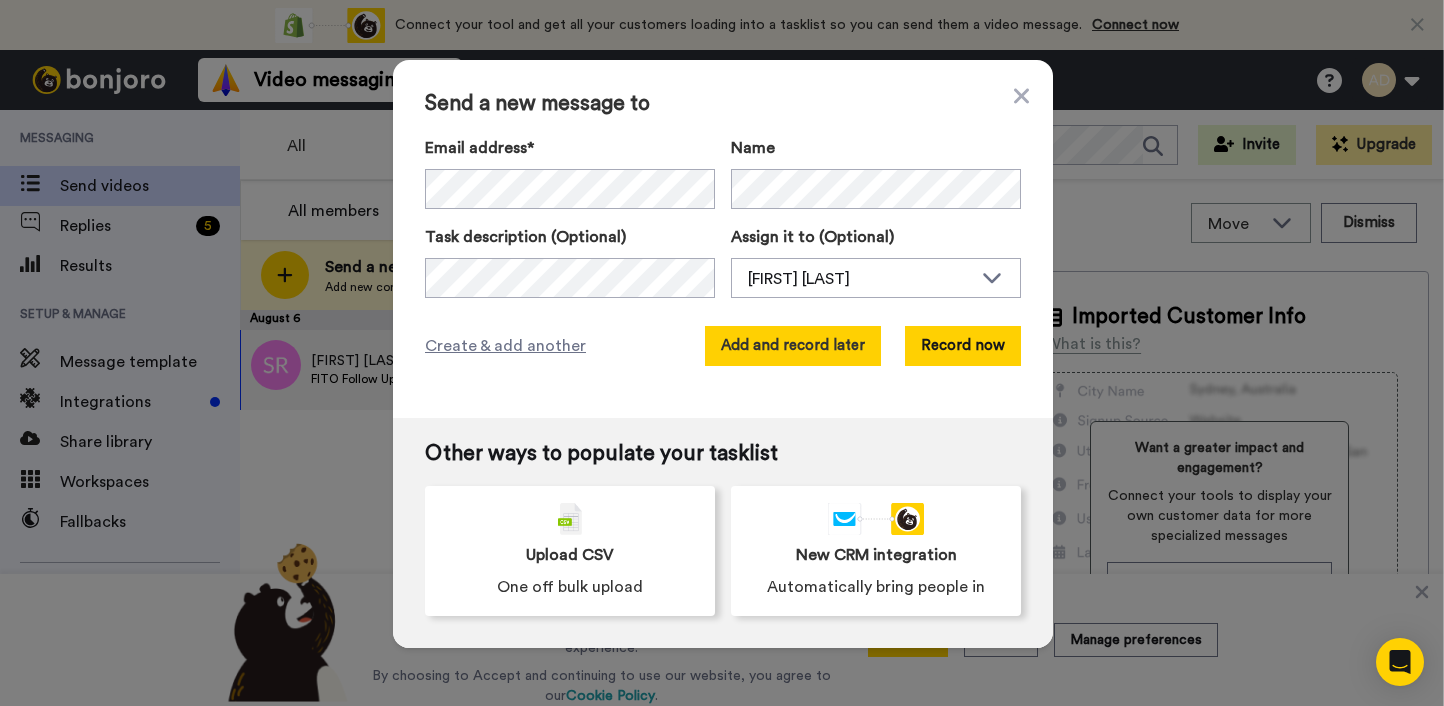 click on "Add and record later" at bounding box center (793, 346) 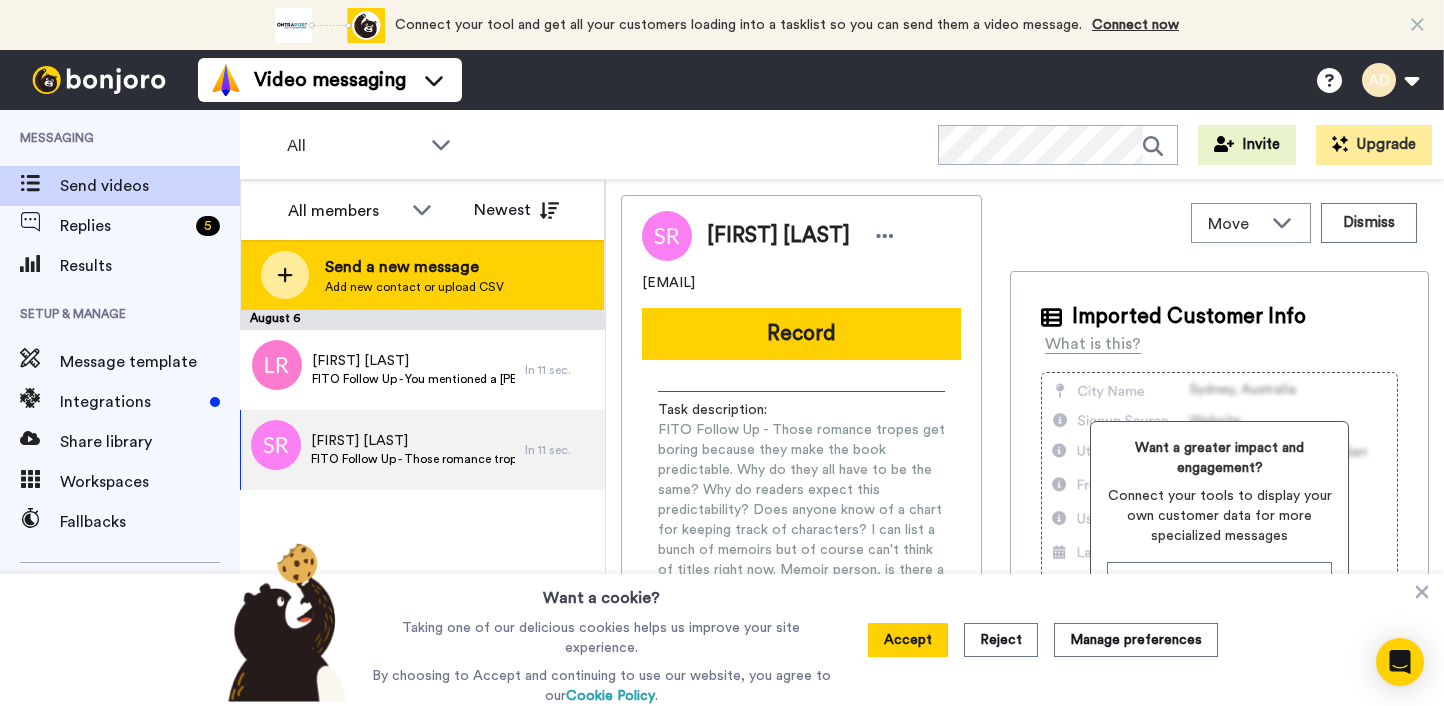 click on "Add new contact or upload CSV" at bounding box center [414, 287] 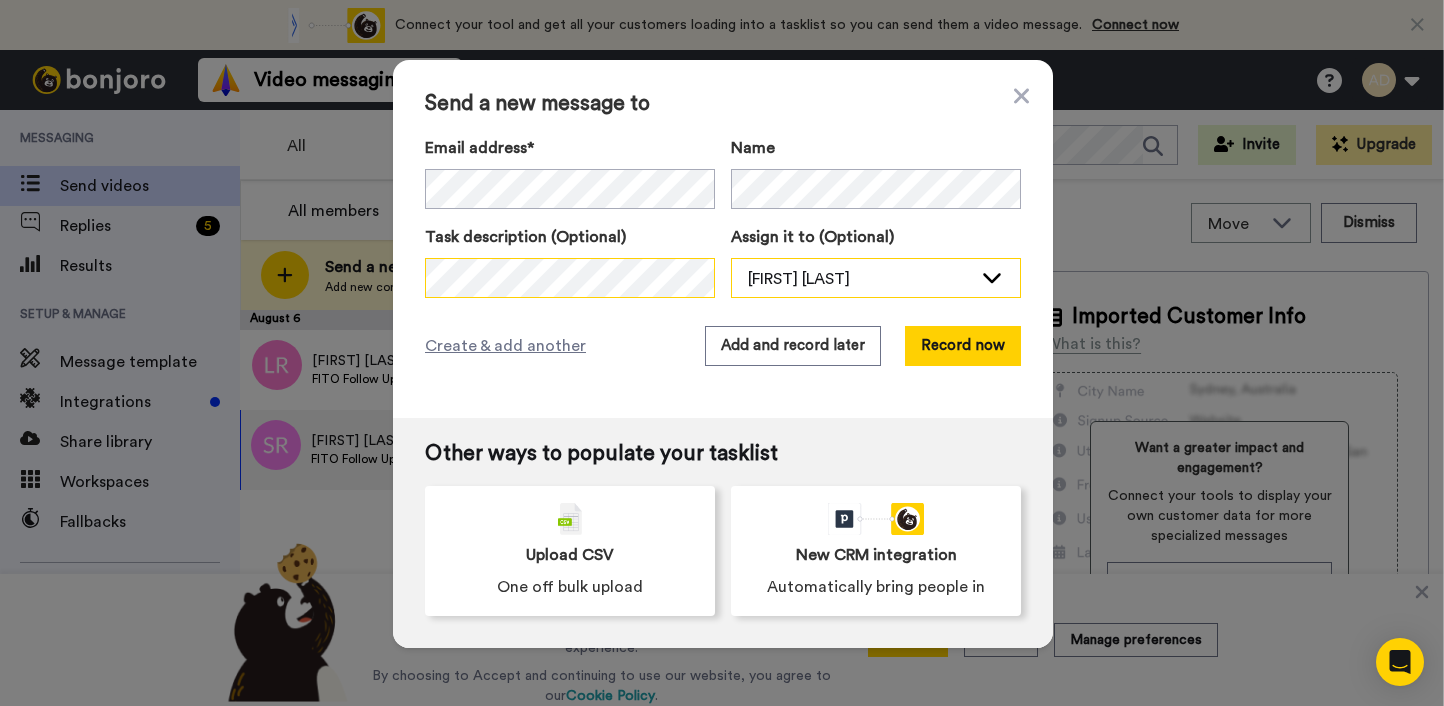 scroll, scrollTop: 0, scrollLeft: 122, axis: horizontal 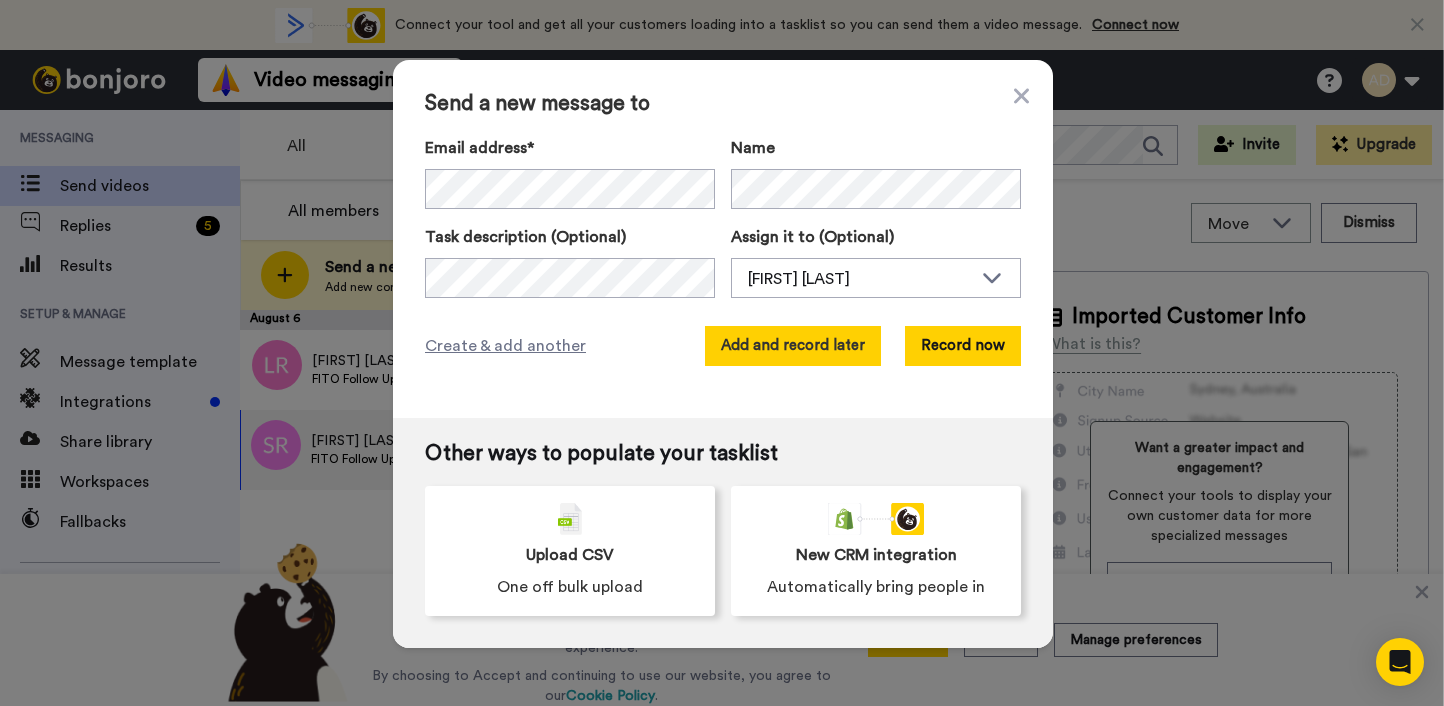 click on "Add and record later" at bounding box center (793, 346) 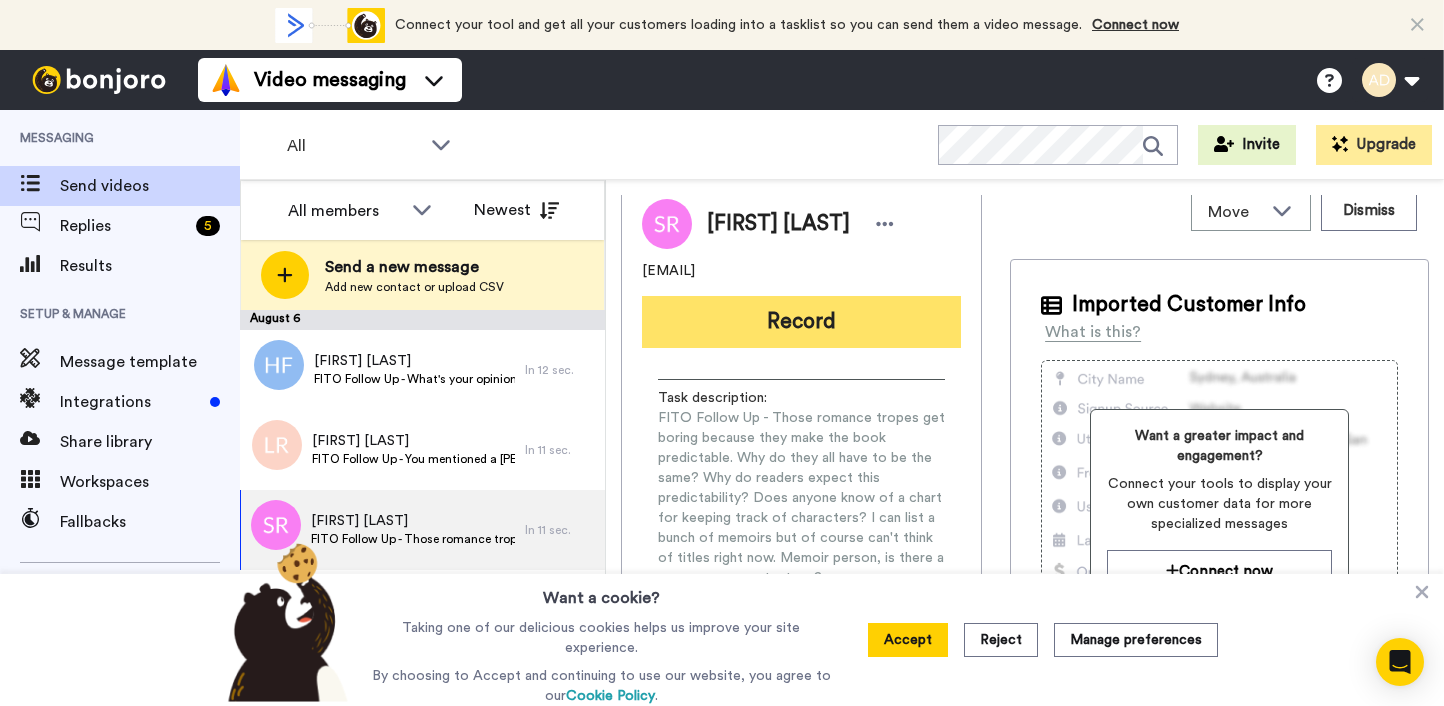scroll, scrollTop: 0, scrollLeft: 0, axis: both 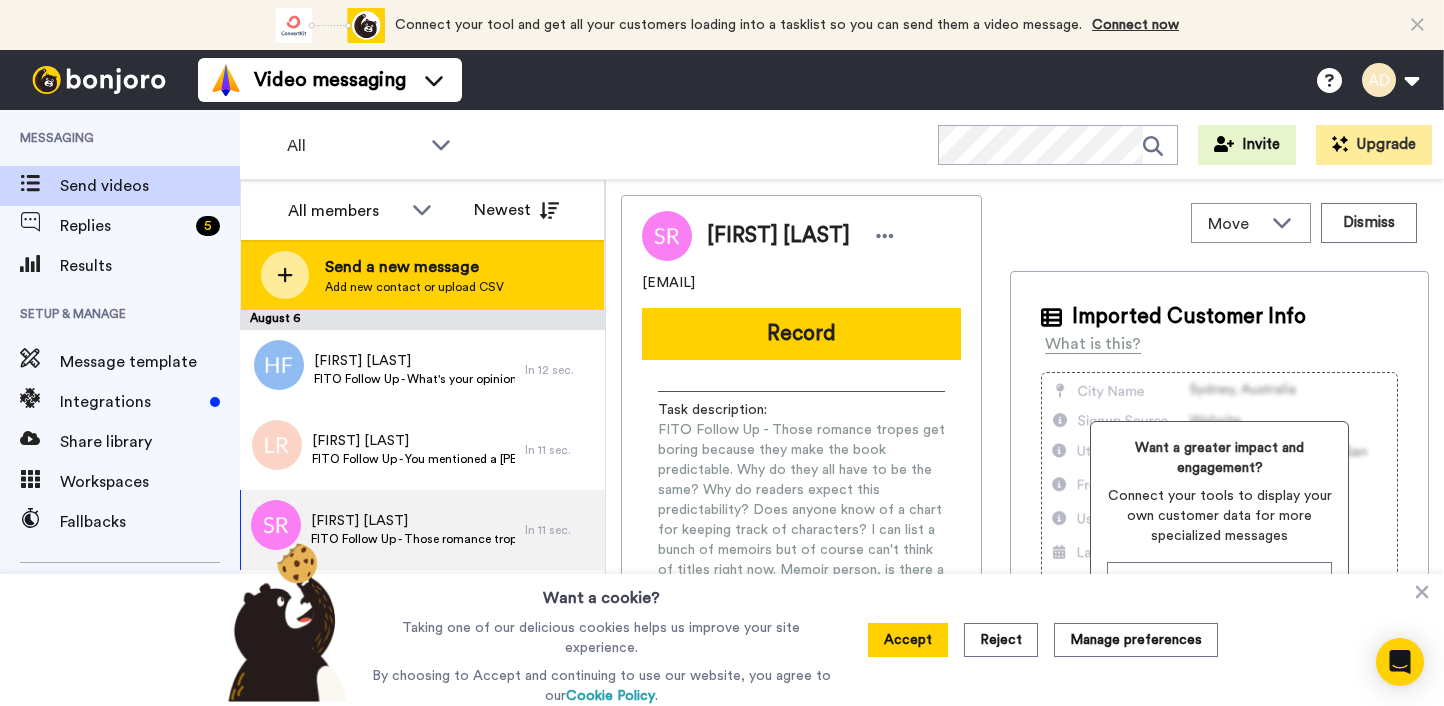 click on "Send a new message" at bounding box center (414, 267) 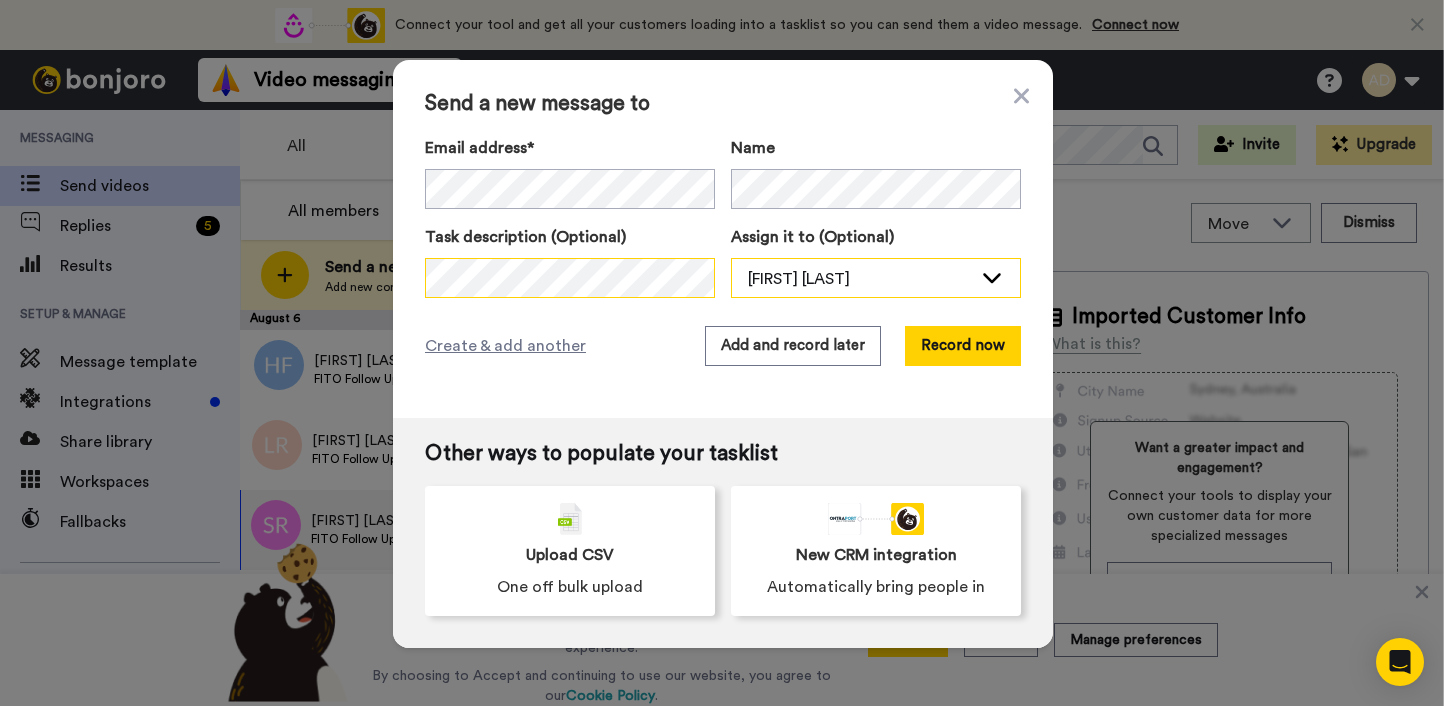 scroll, scrollTop: 0, scrollLeft: 278, axis: horizontal 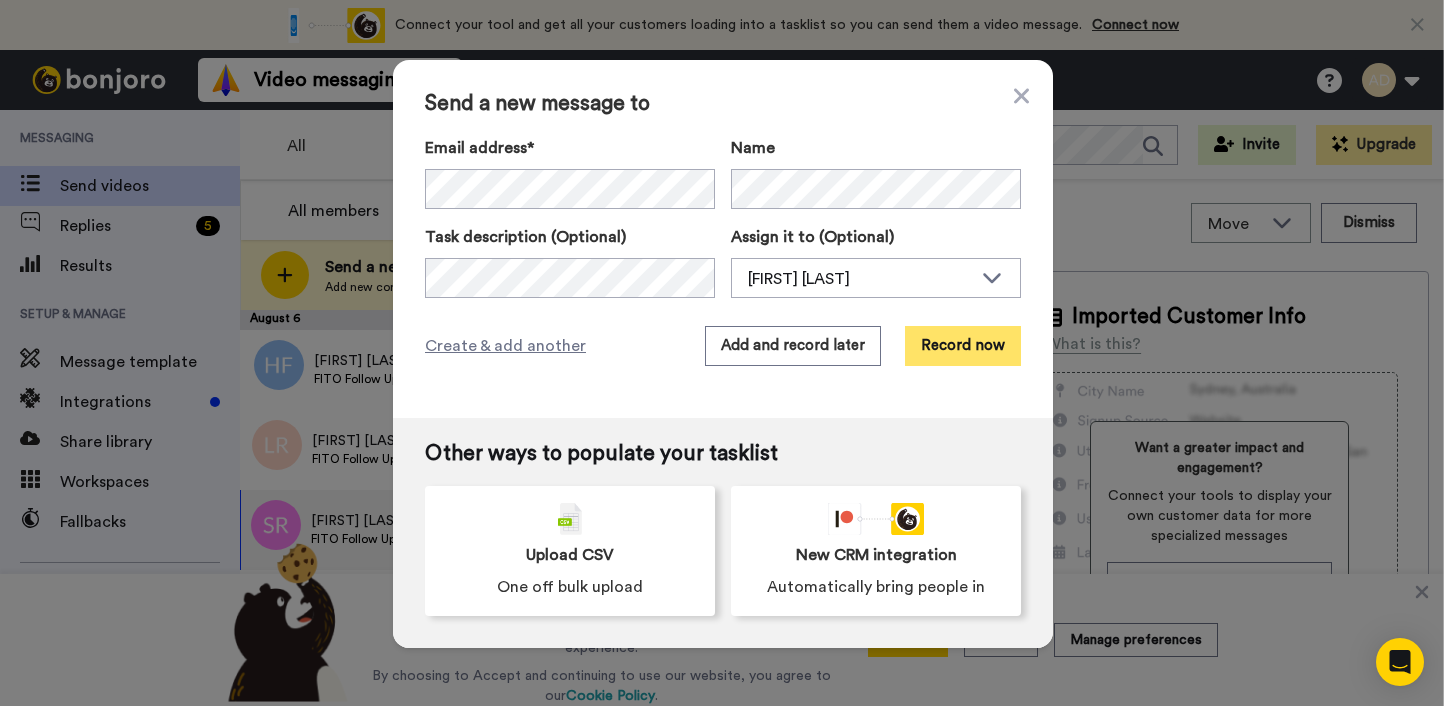click on "Record now" at bounding box center [963, 346] 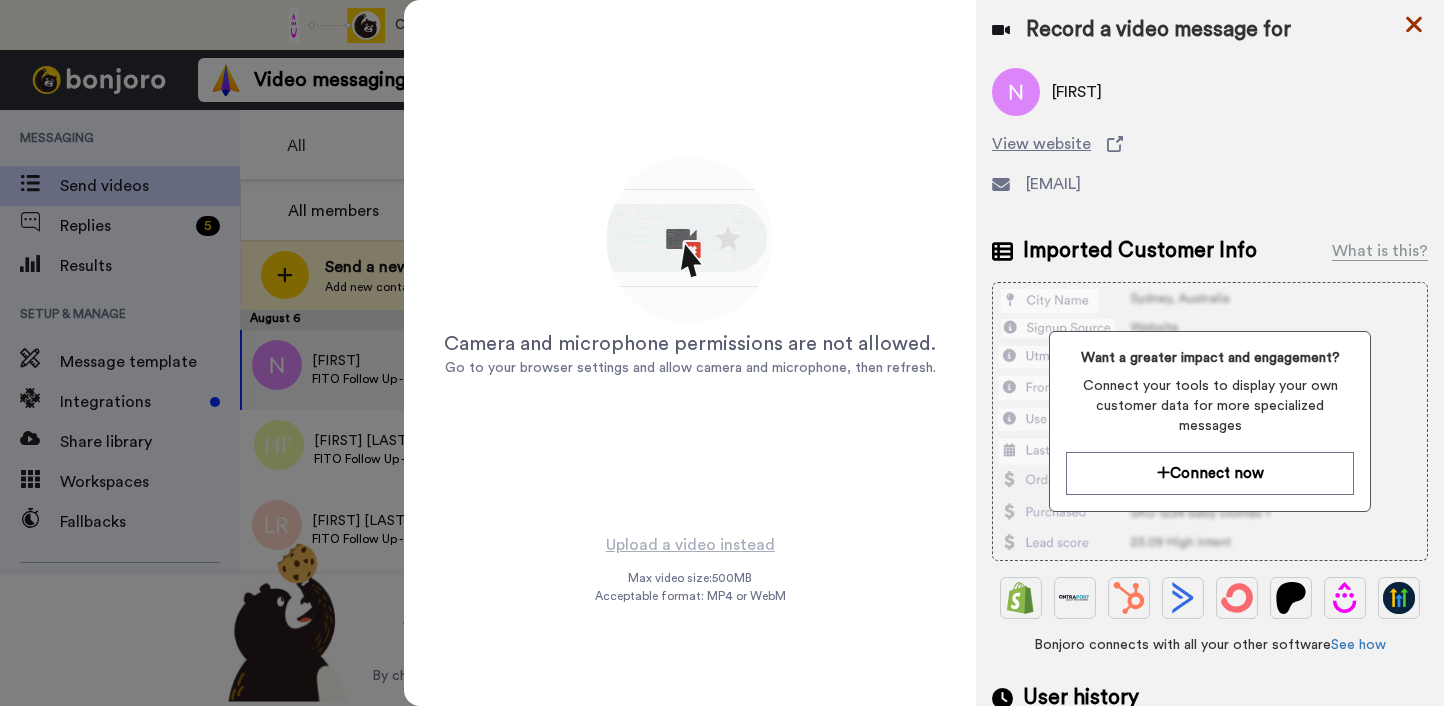 click 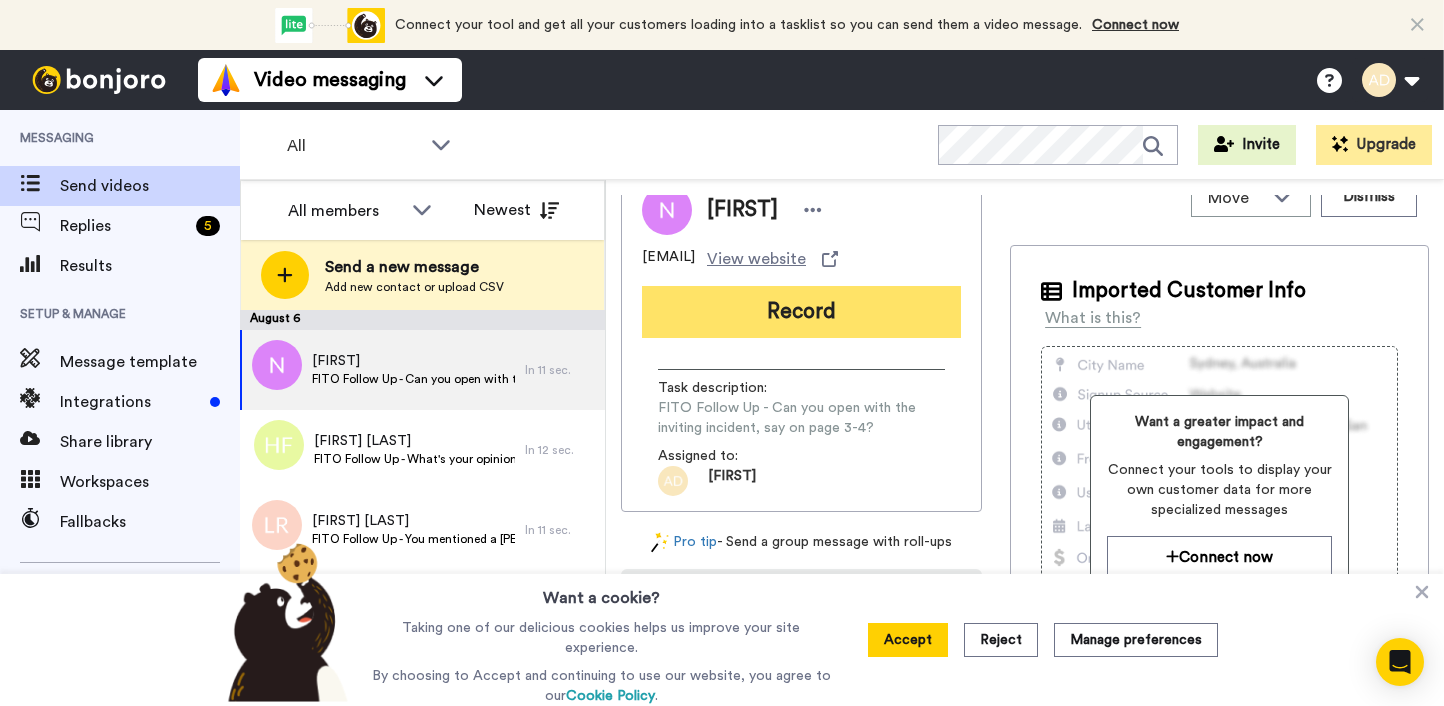 scroll, scrollTop: 0, scrollLeft: 0, axis: both 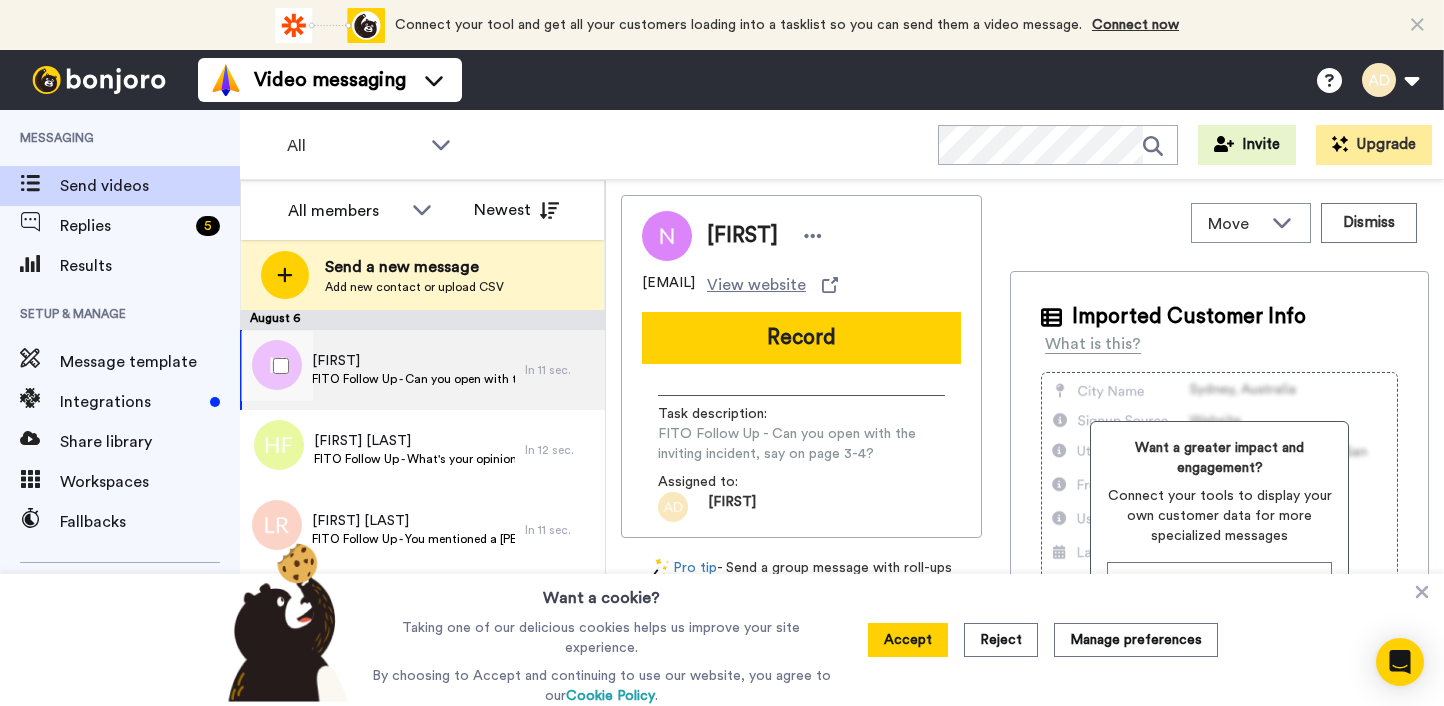 click on "FITO Follow Up - Can you open with the inviting incident, say on page 3-4?" at bounding box center [413, 379] 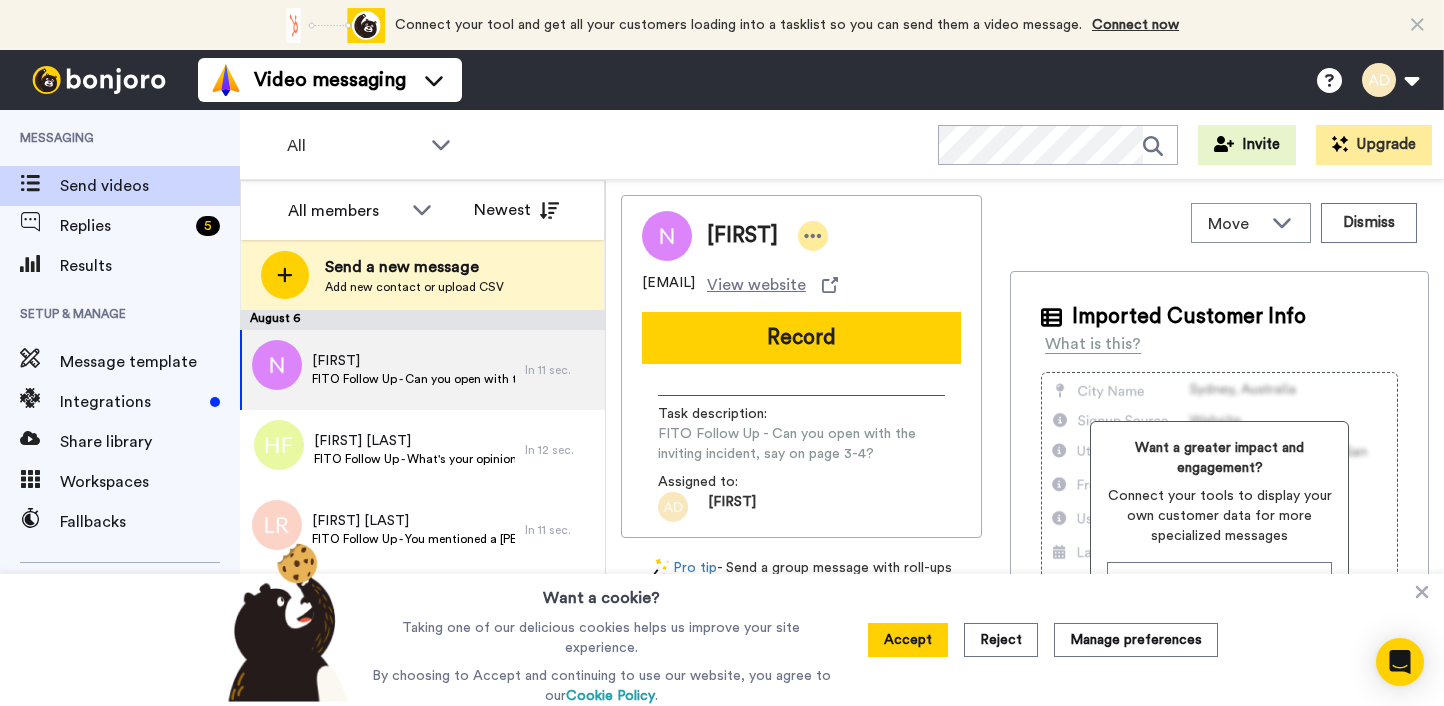 click 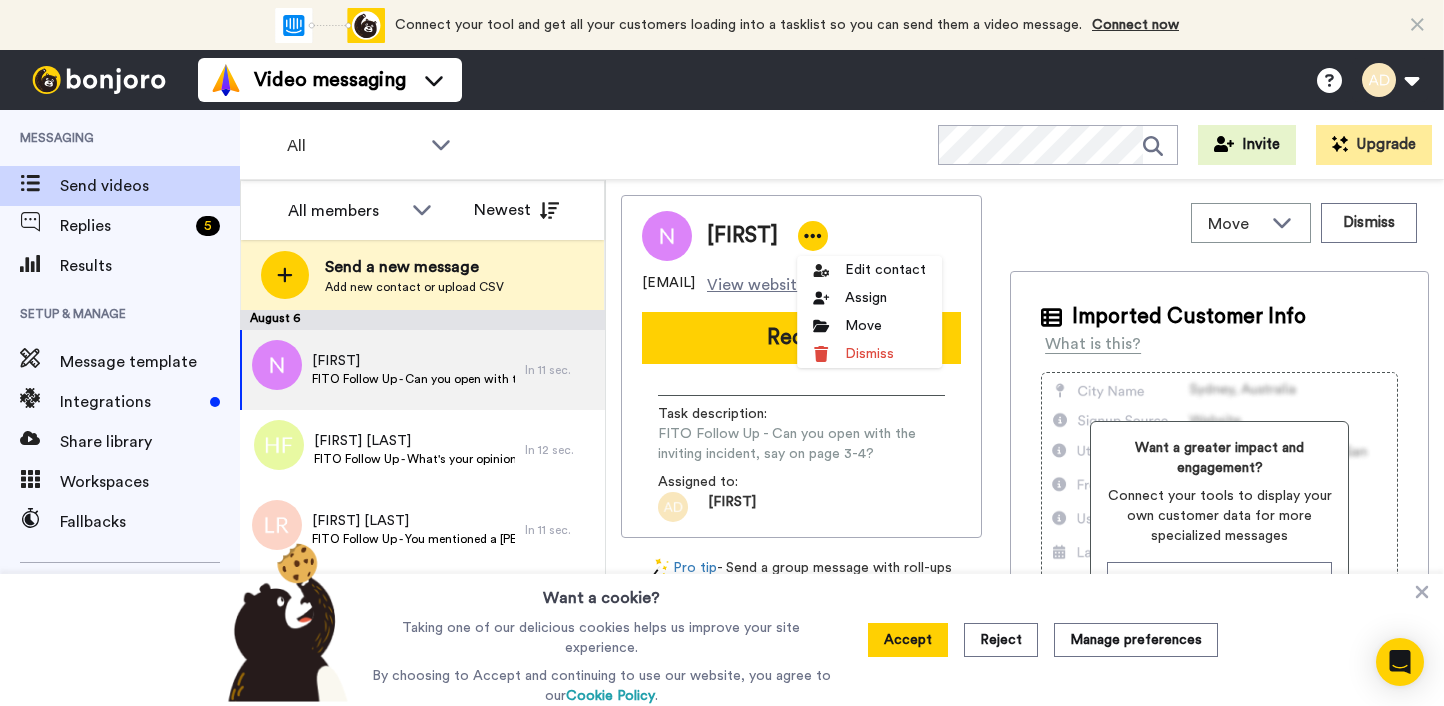 click on "All WORKSPACES View all All Default Task List + Add a new workspace
Invite Upgrade" at bounding box center (842, 145) 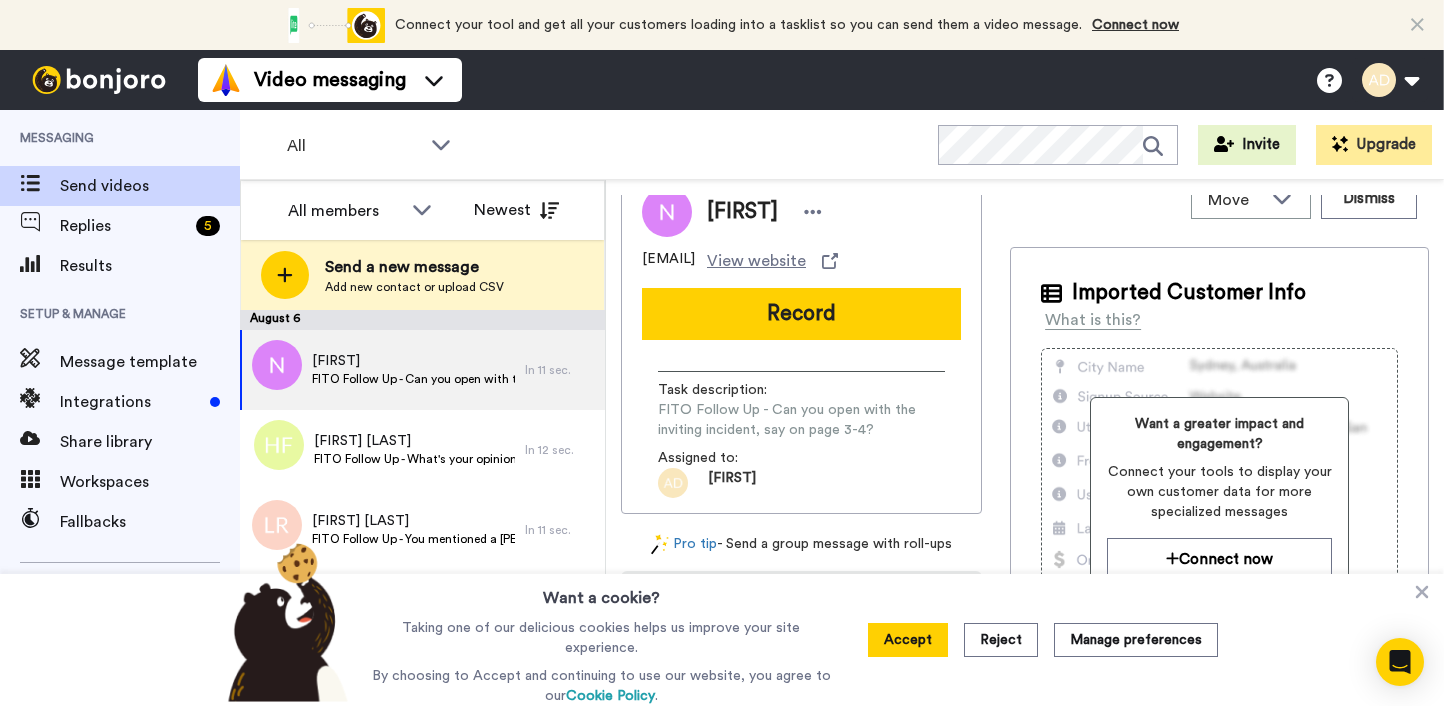 scroll, scrollTop: 0, scrollLeft: 0, axis: both 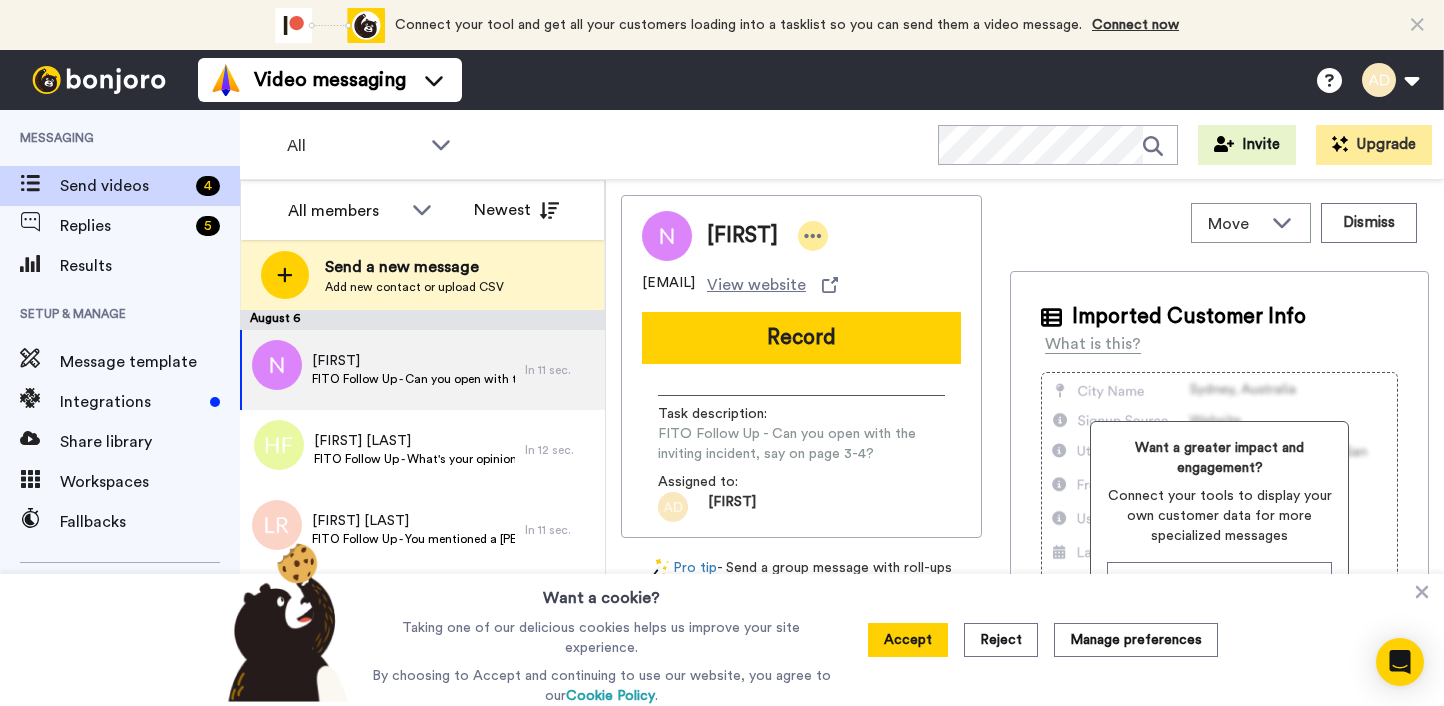 click at bounding box center (813, 236) 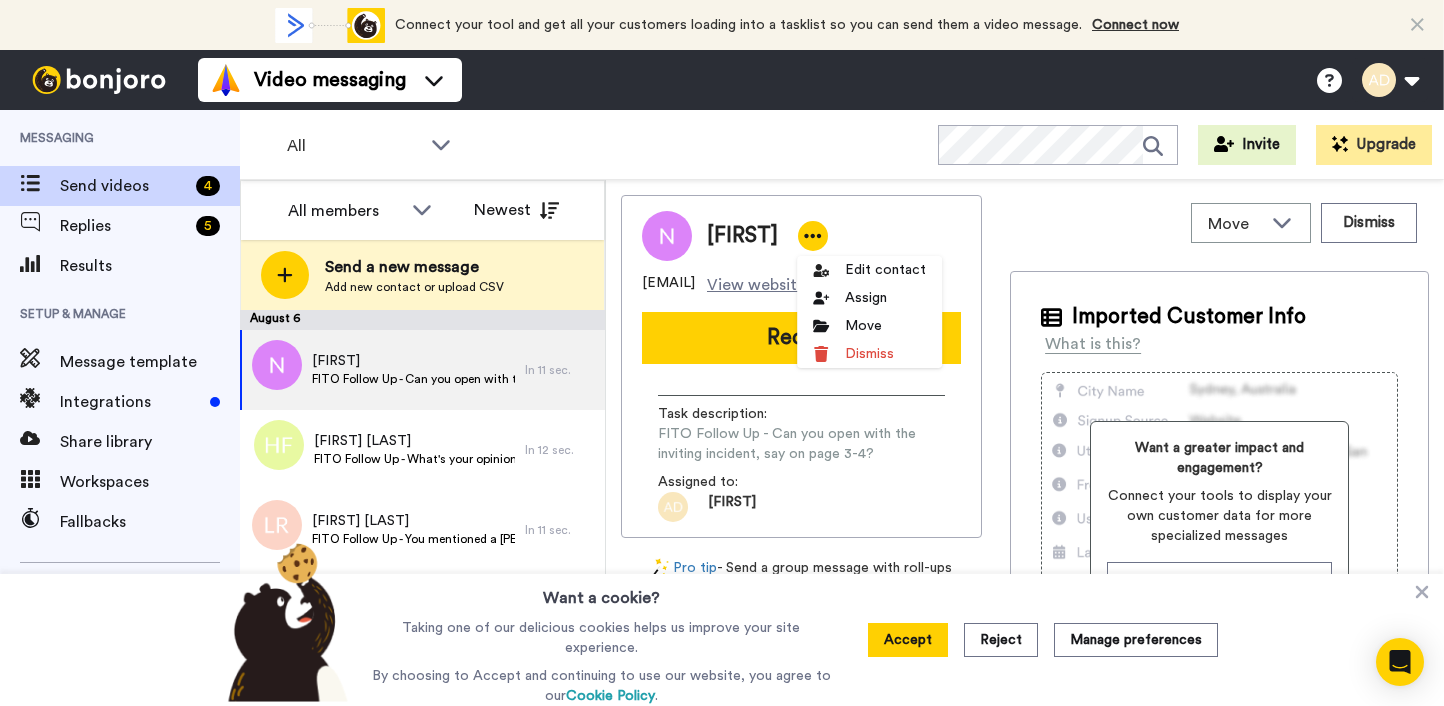 click on "All WORKSPACES View all All Default Task List + Add a new workspace
Invite Upgrade" at bounding box center [842, 145] 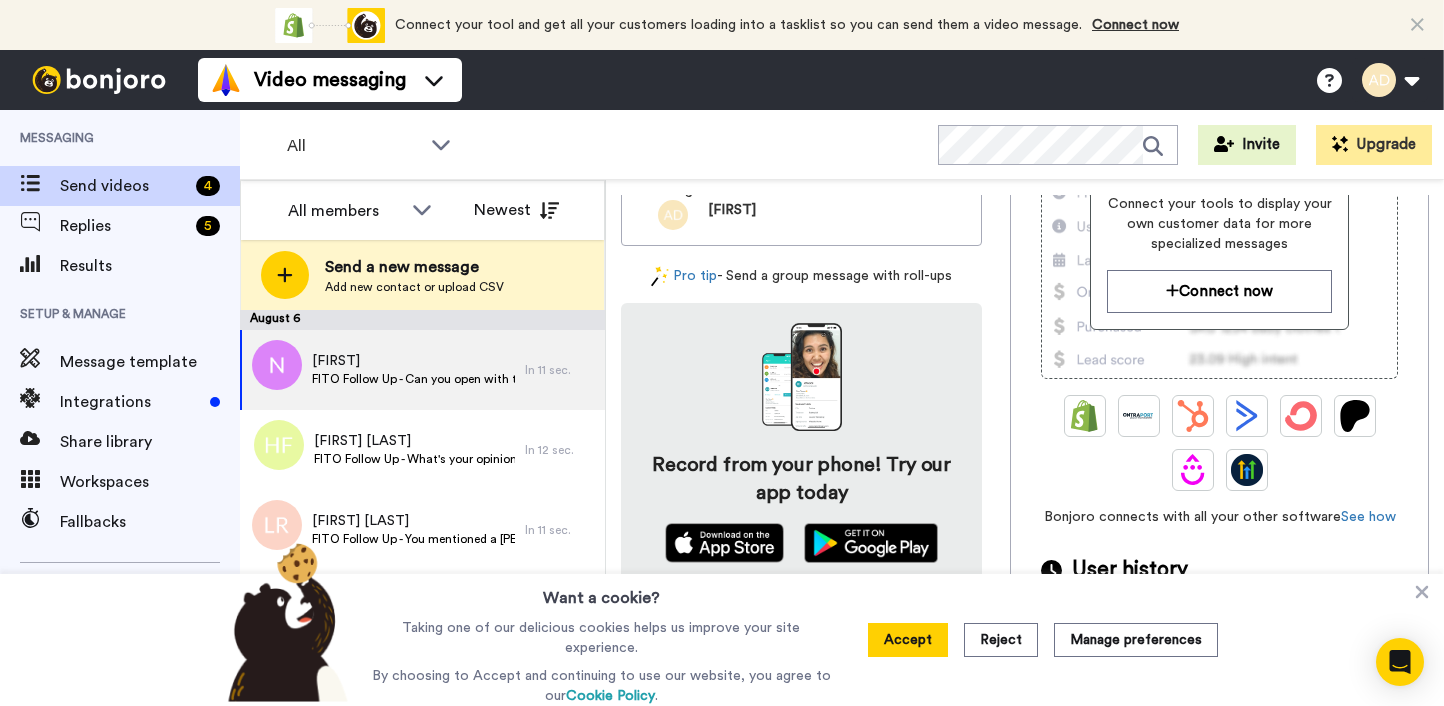 scroll, scrollTop: 0, scrollLeft: 0, axis: both 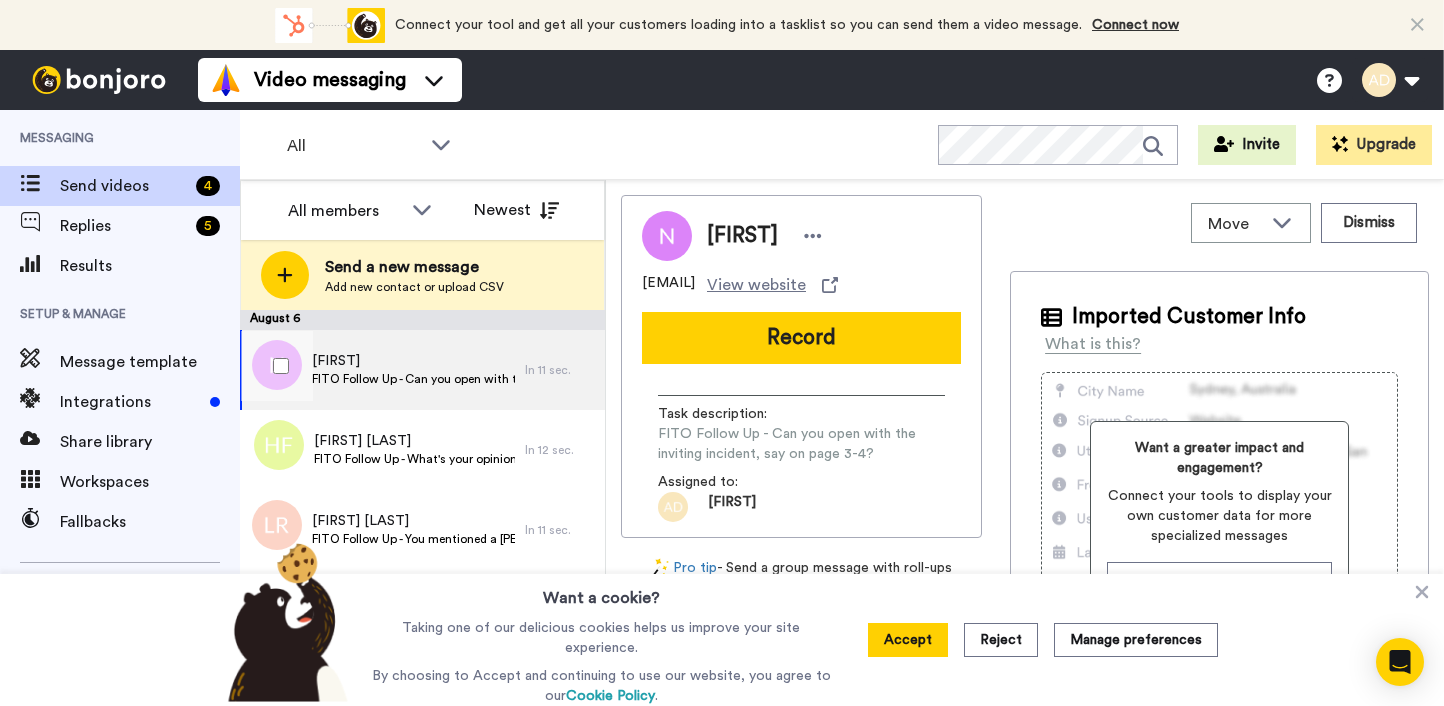 click on "[FIRST]" at bounding box center [413, 361] 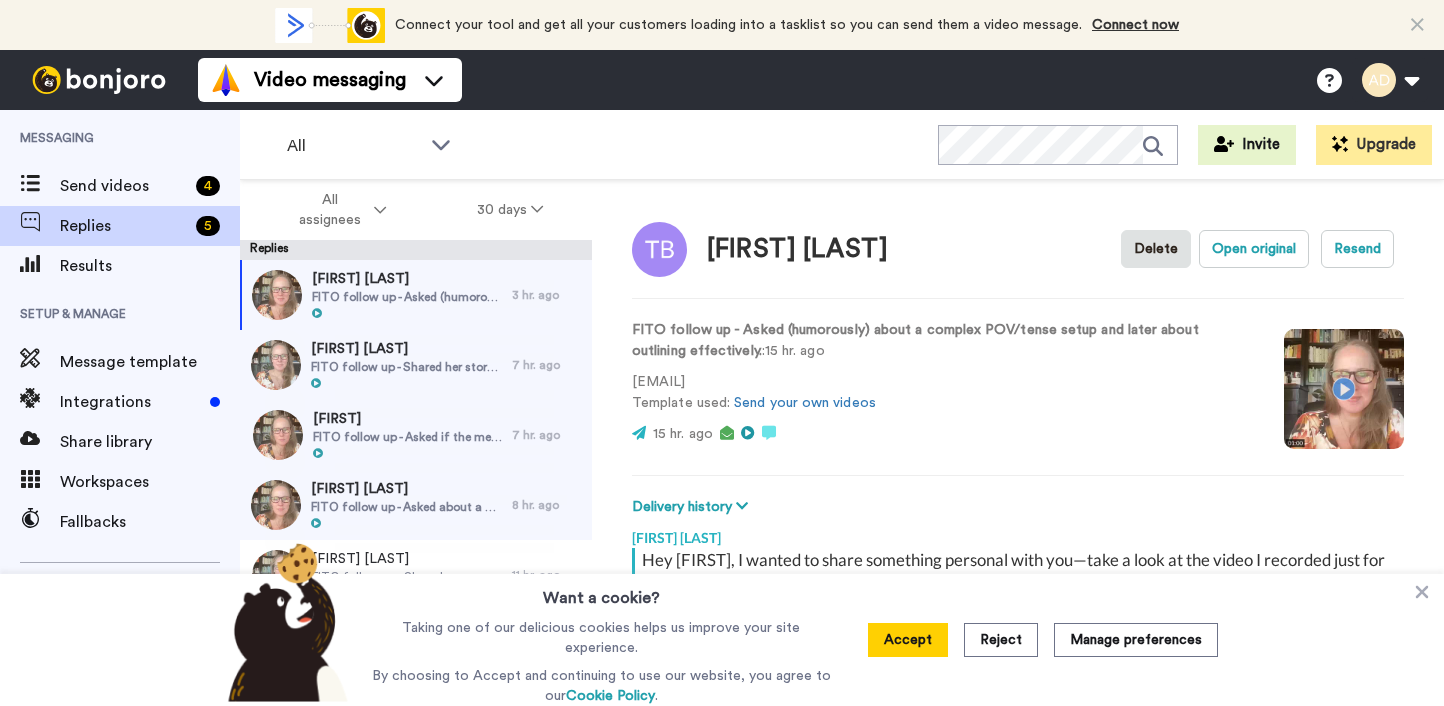 scroll, scrollTop: 0, scrollLeft: 0, axis: both 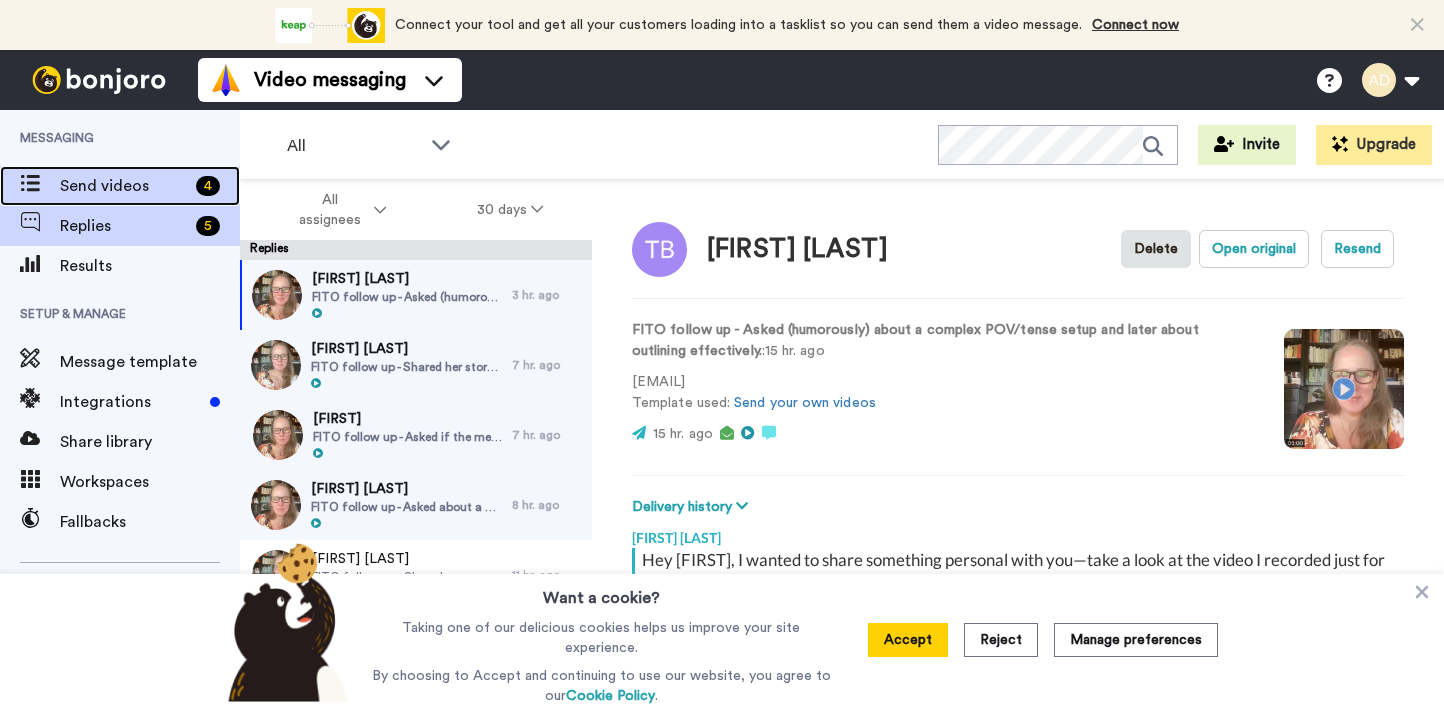 click on "Send videos" at bounding box center [124, 186] 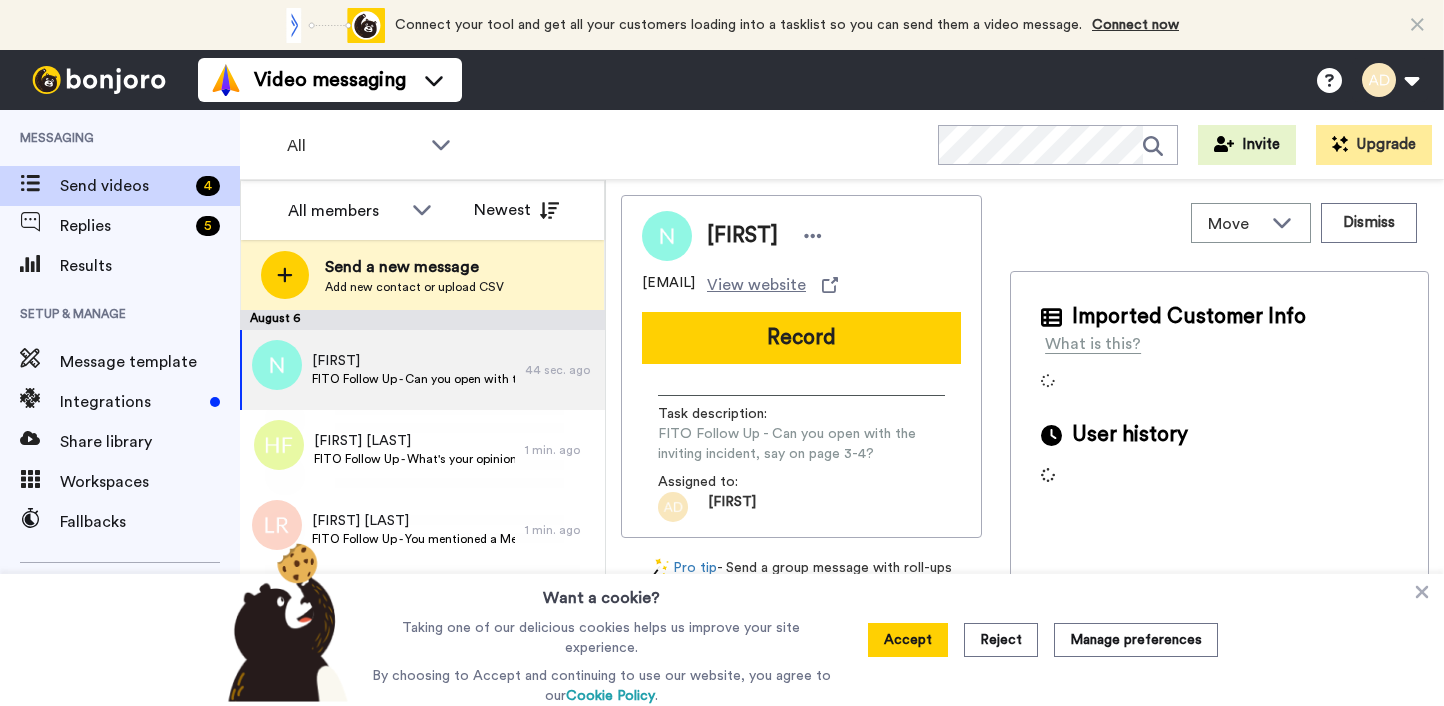 scroll, scrollTop: 0, scrollLeft: 0, axis: both 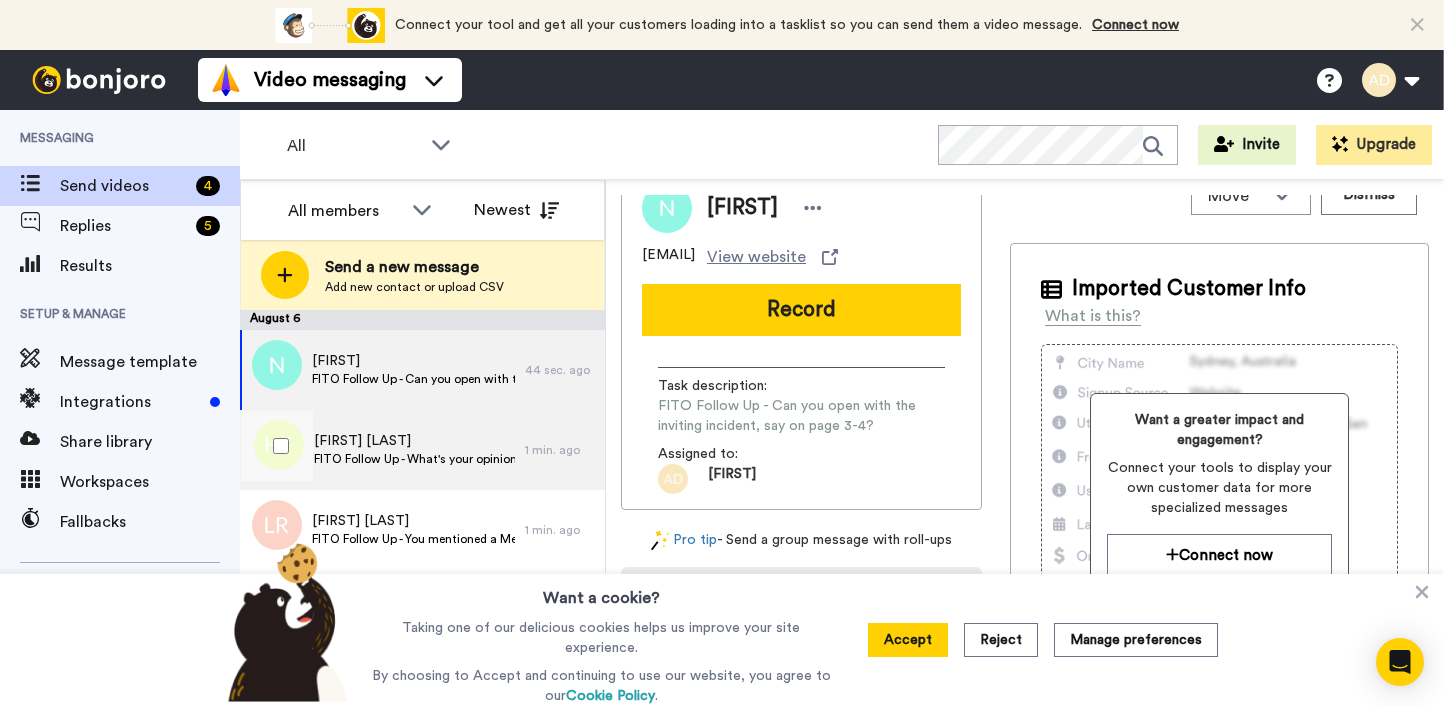 click on "FITO Follow Up -  What's your opinion on Story Grid?" at bounding box center [414, 459] 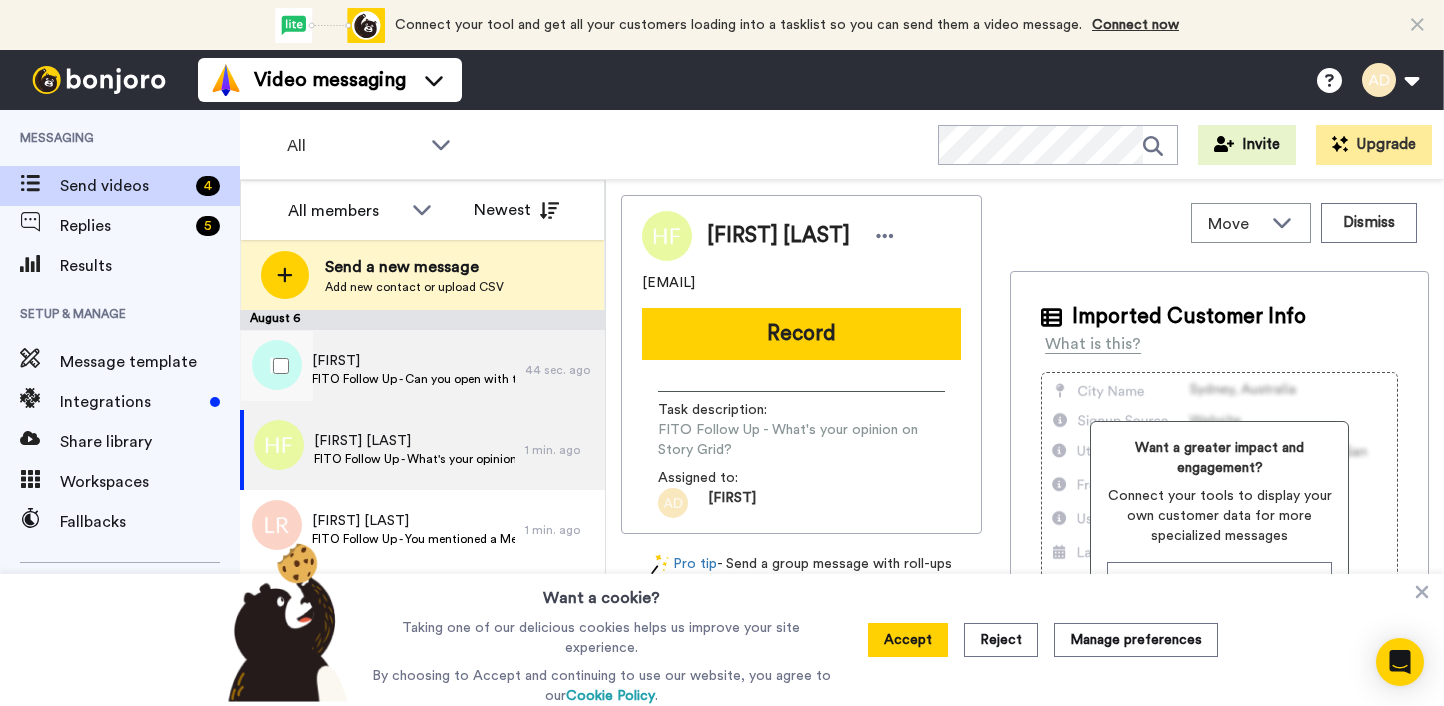 click on "[FIRST]" at bounding box center [413, 361] 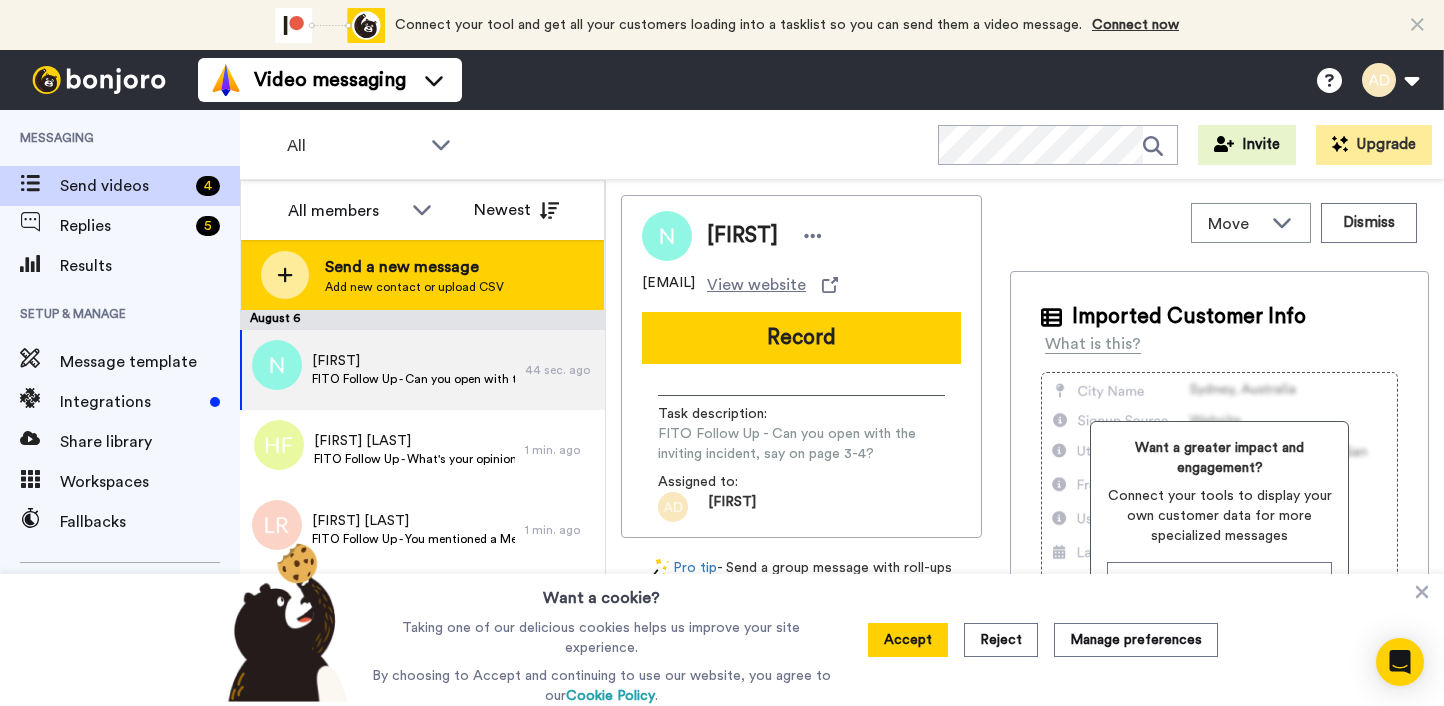 click on "Send a new message" at bounding box center (414, 267) 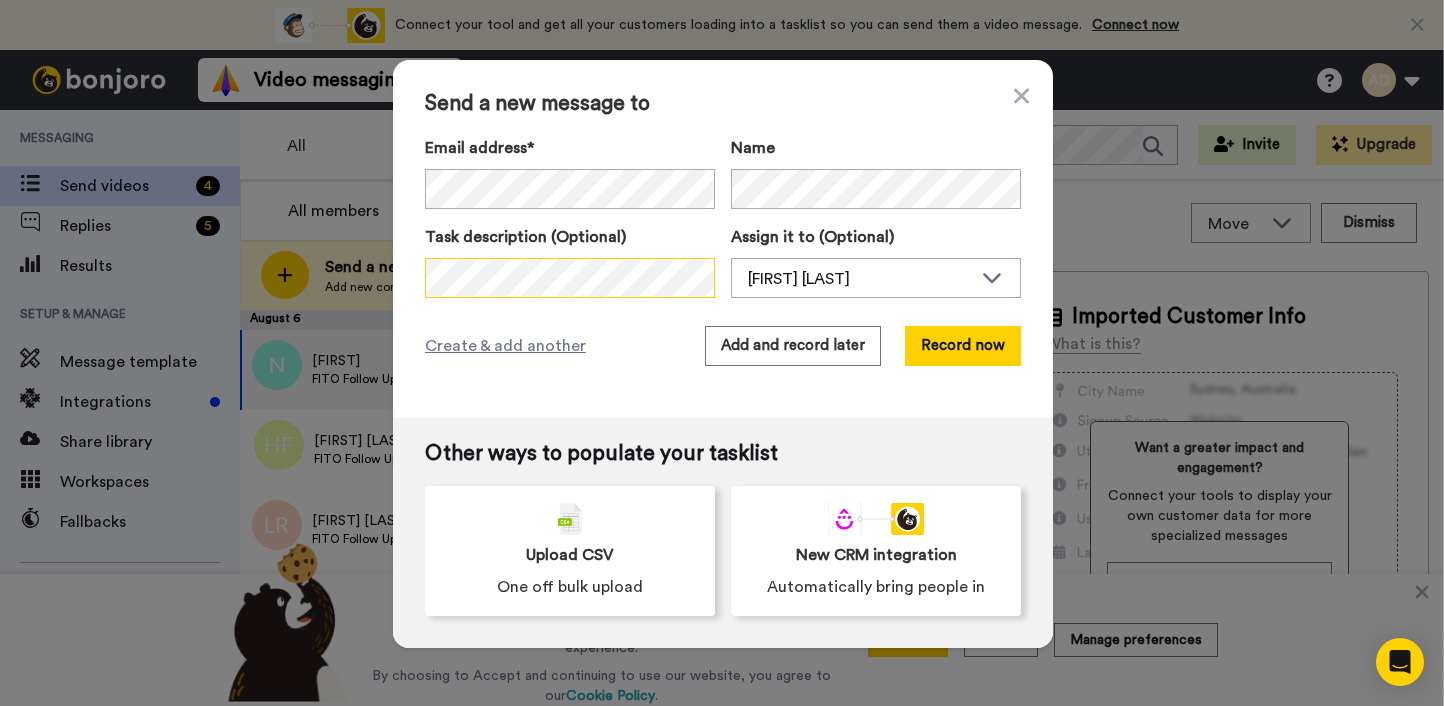 scroll, scrollTop: 0, scrollLeft: 336, axis: horizontal 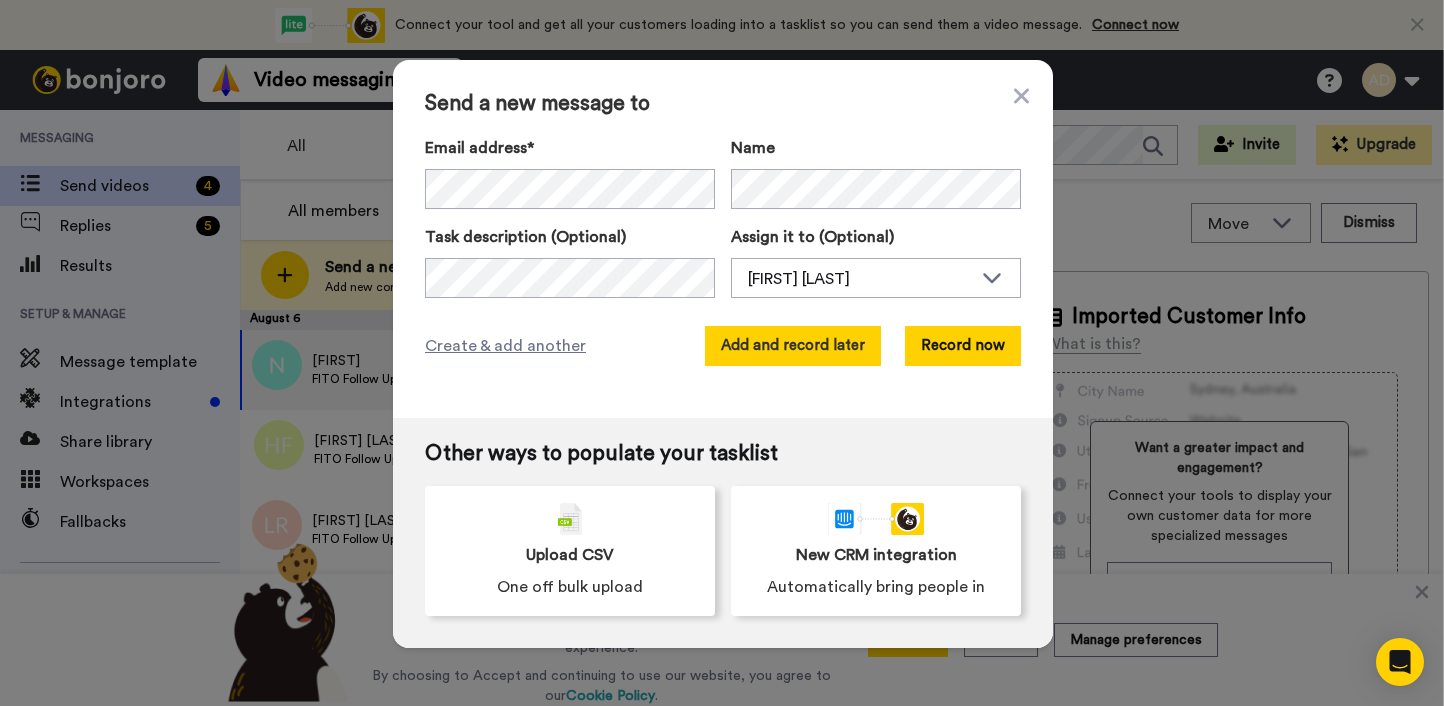 click on "Add and record later" at bounding box center (793, 346) 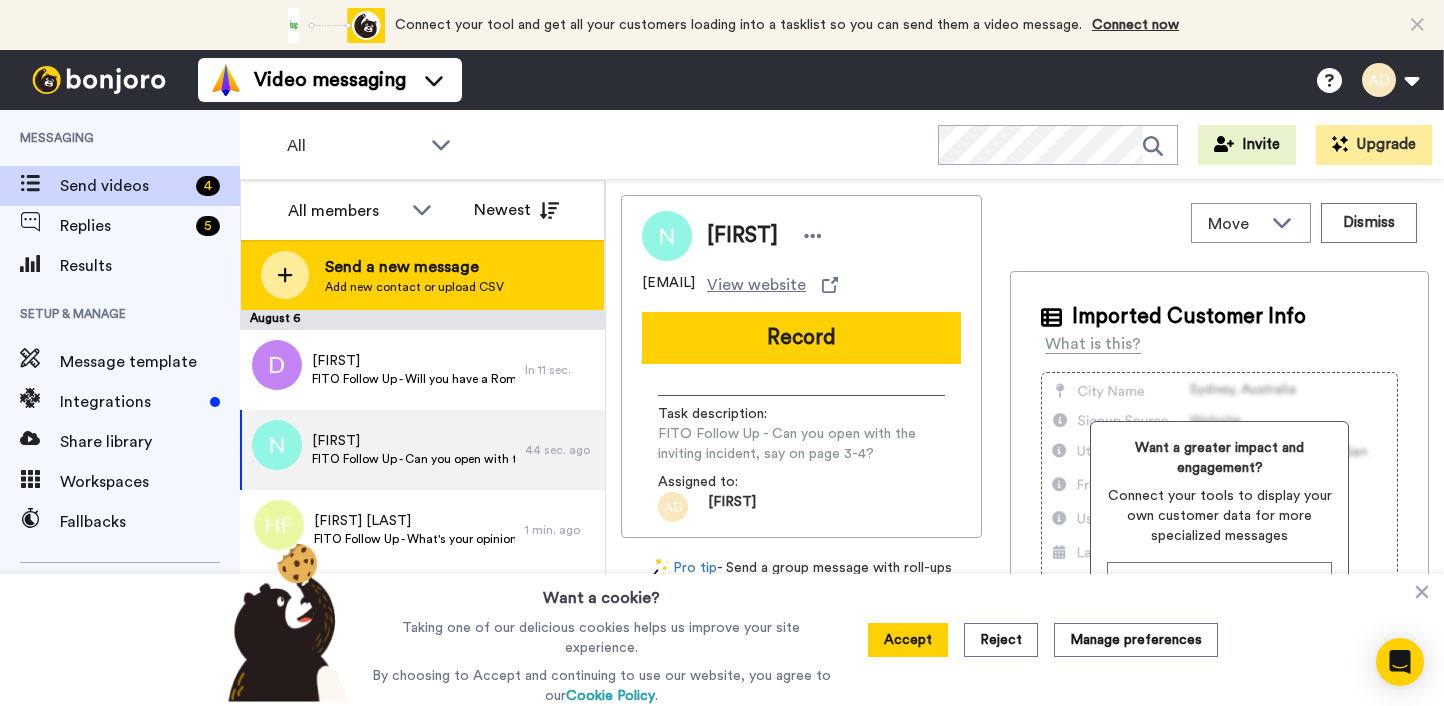 click on "Send a new message" at bounding box center (414, 267) 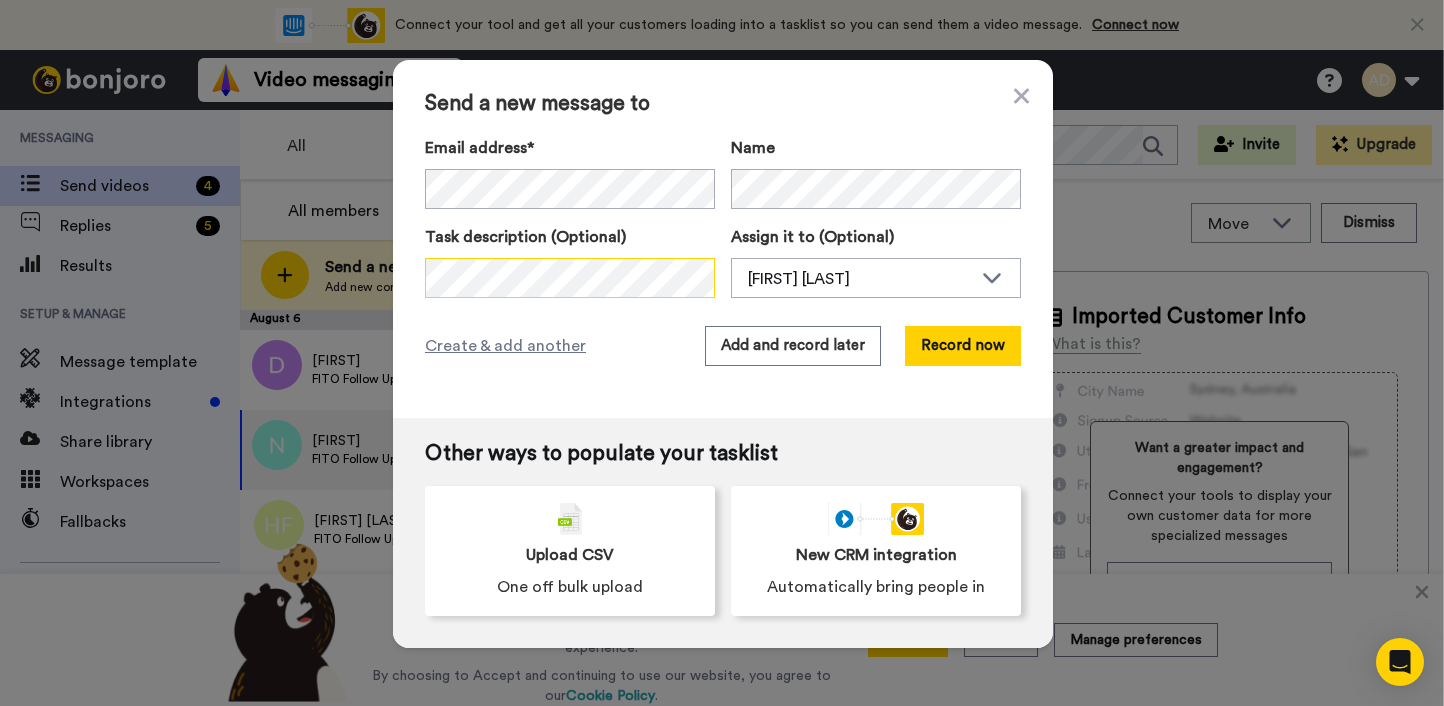 scroll, scrollTop: 0, scrollLeft: 195, axis: horizontal 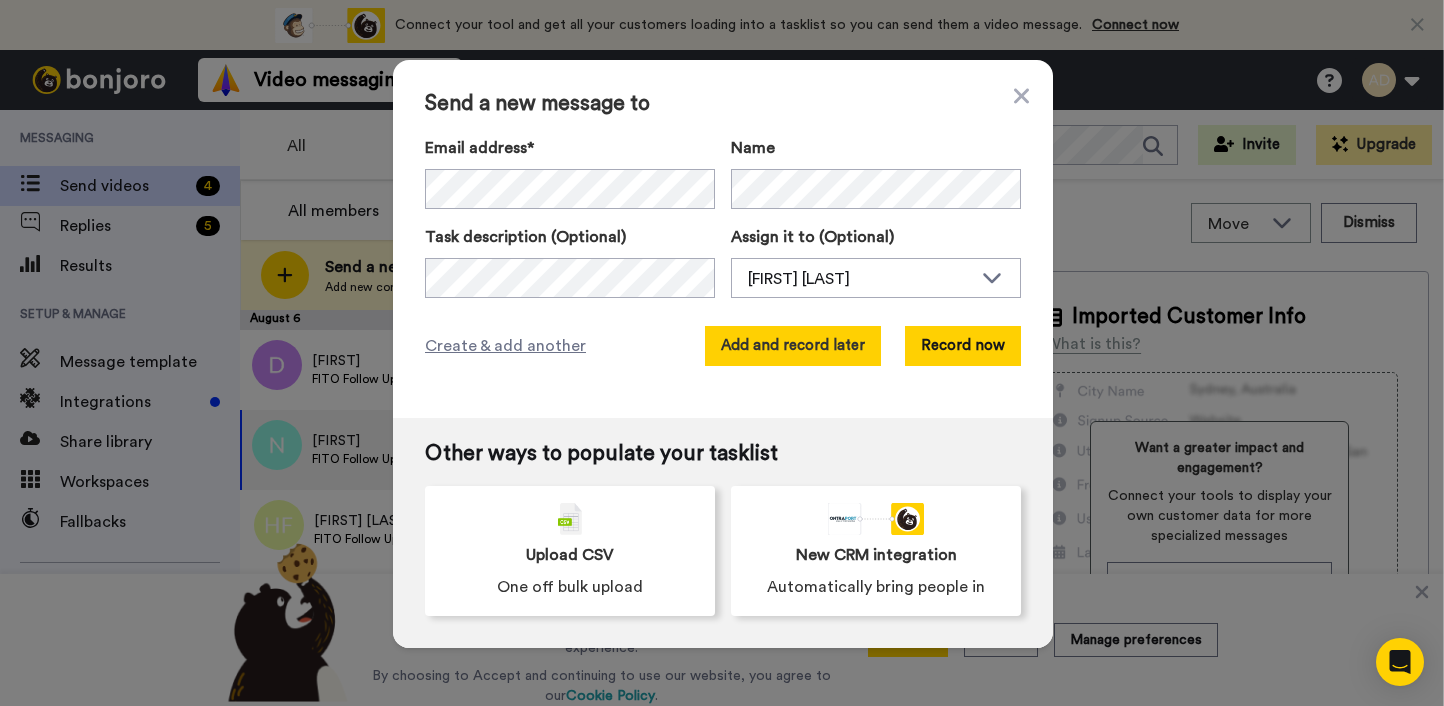 click on "Add and record later" at bounding box center [793, 346] 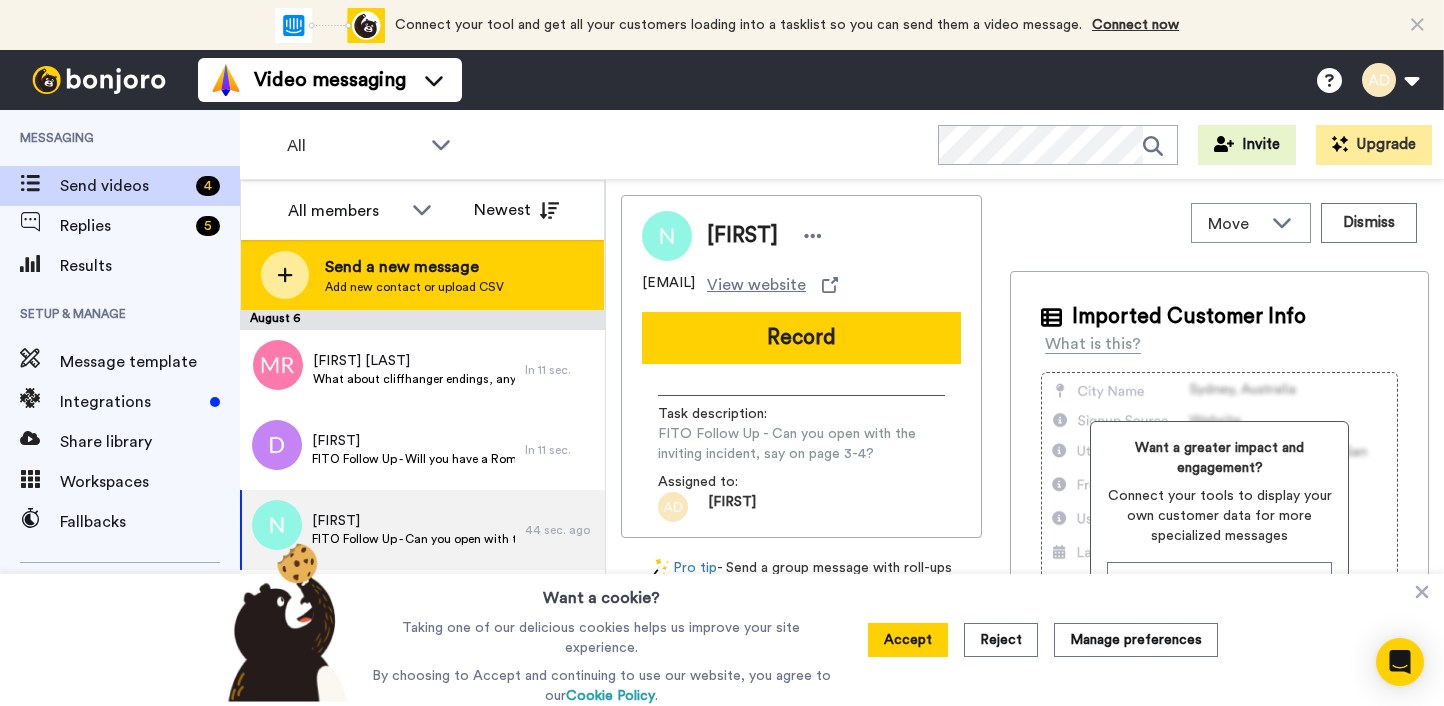 click on "Send a new message Add new contact or upload CSV" at bounding box center (422, 275) 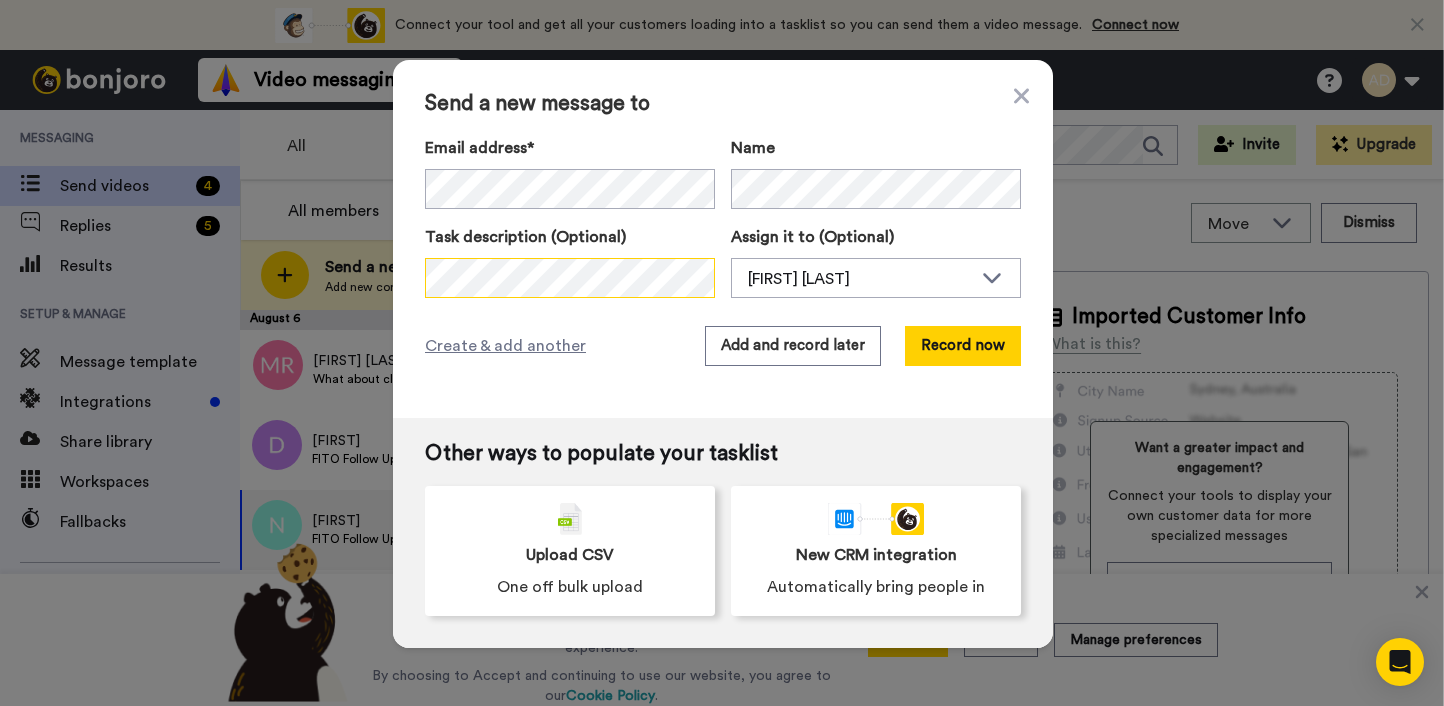 scroll, scrollTop: 0, scrollLeft: 5, axis: horizontal 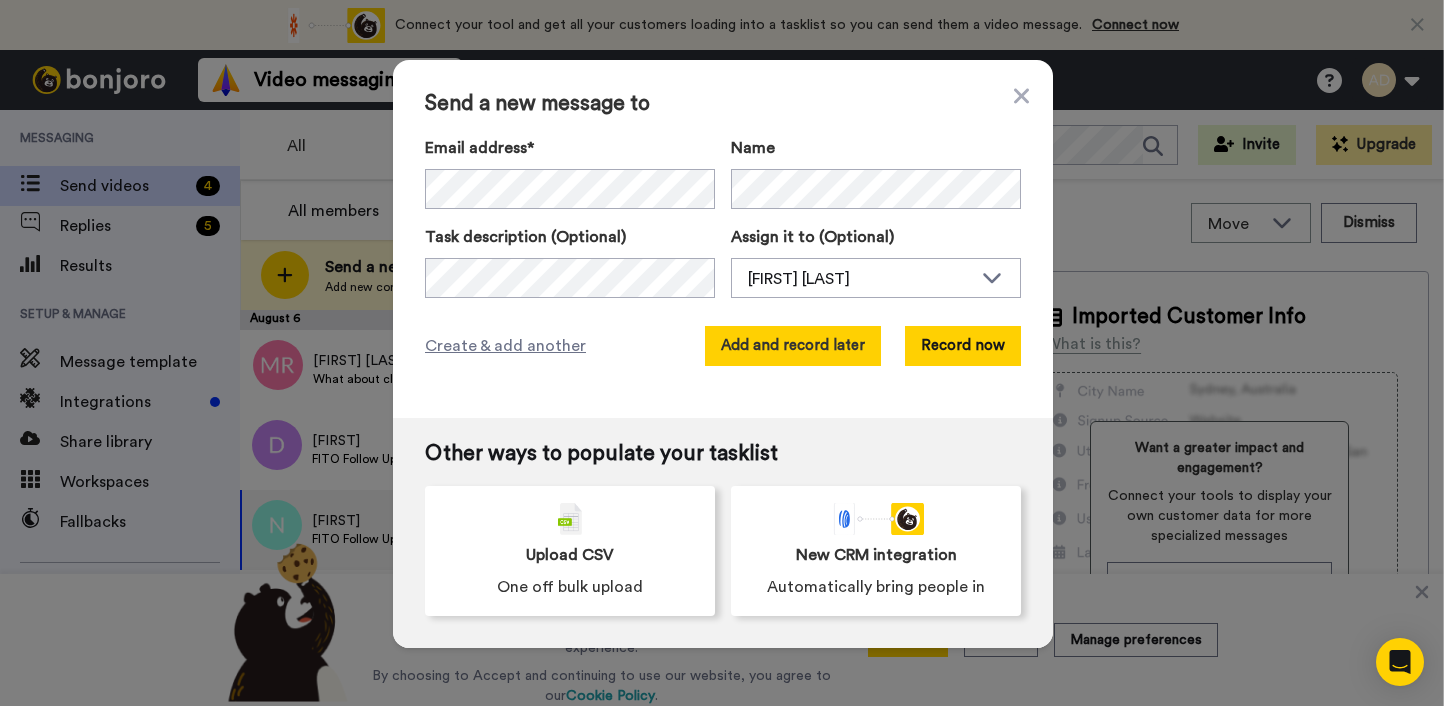click on "Add and record later" at bounding box center (793, 346) 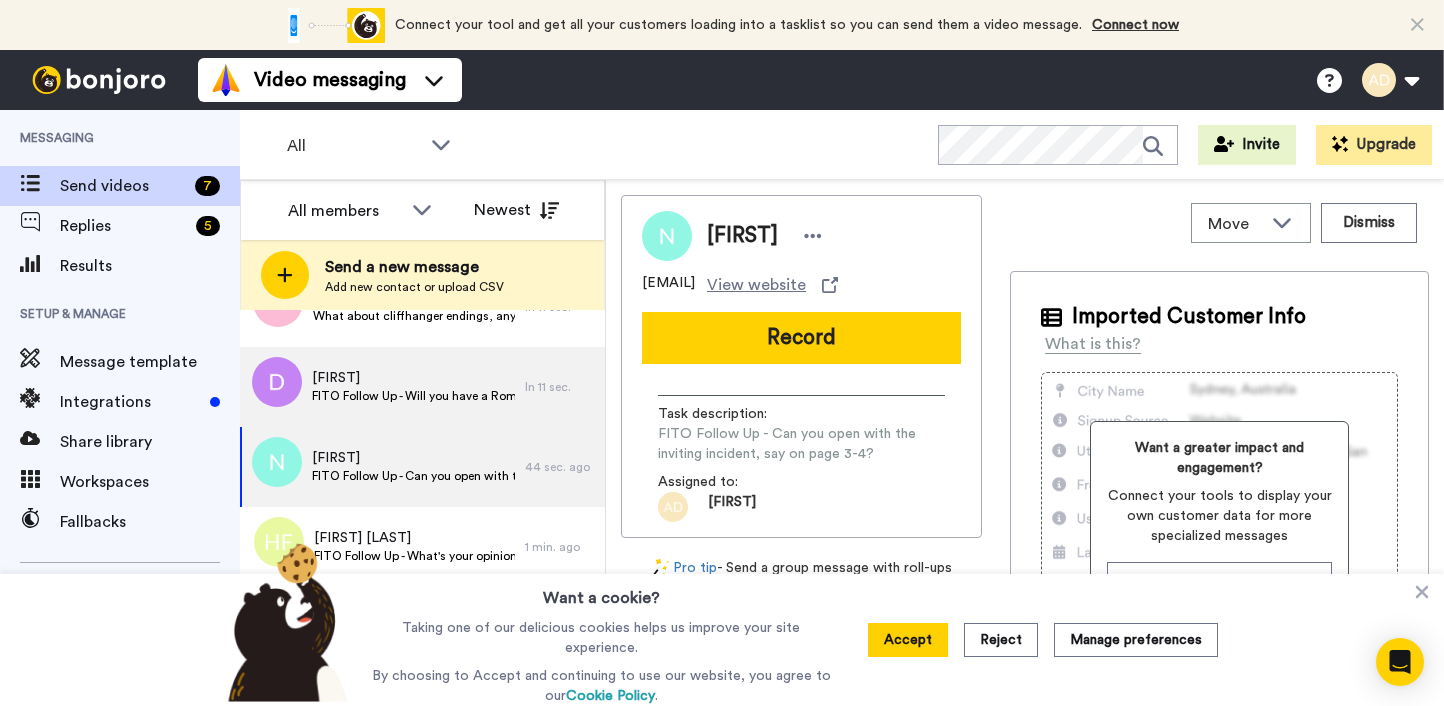 scroll, scrollTop: 184, scrollLeft: 0, axis: vertical 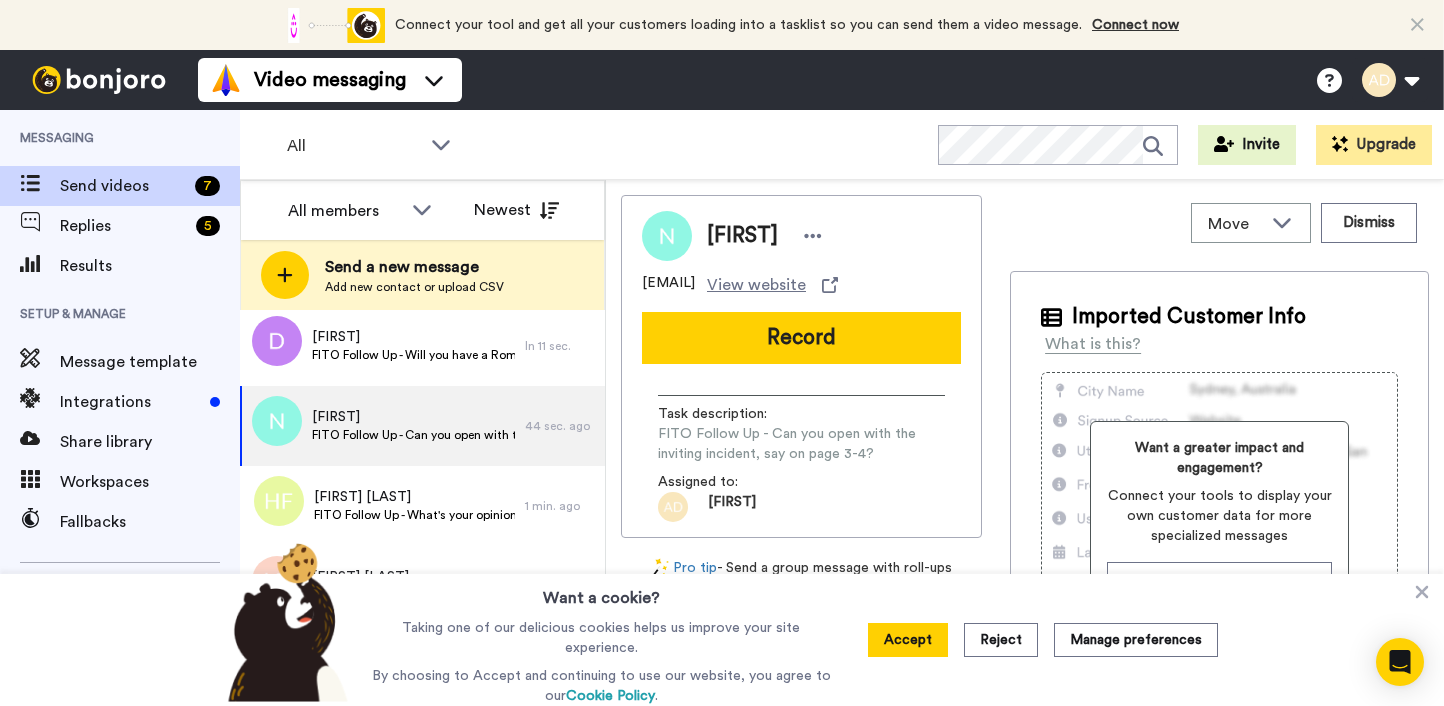 click on "All WORKSPACES View all All Default Task List + Add a new workspace
Invite Upgrade" at bounding box center [842, 145] 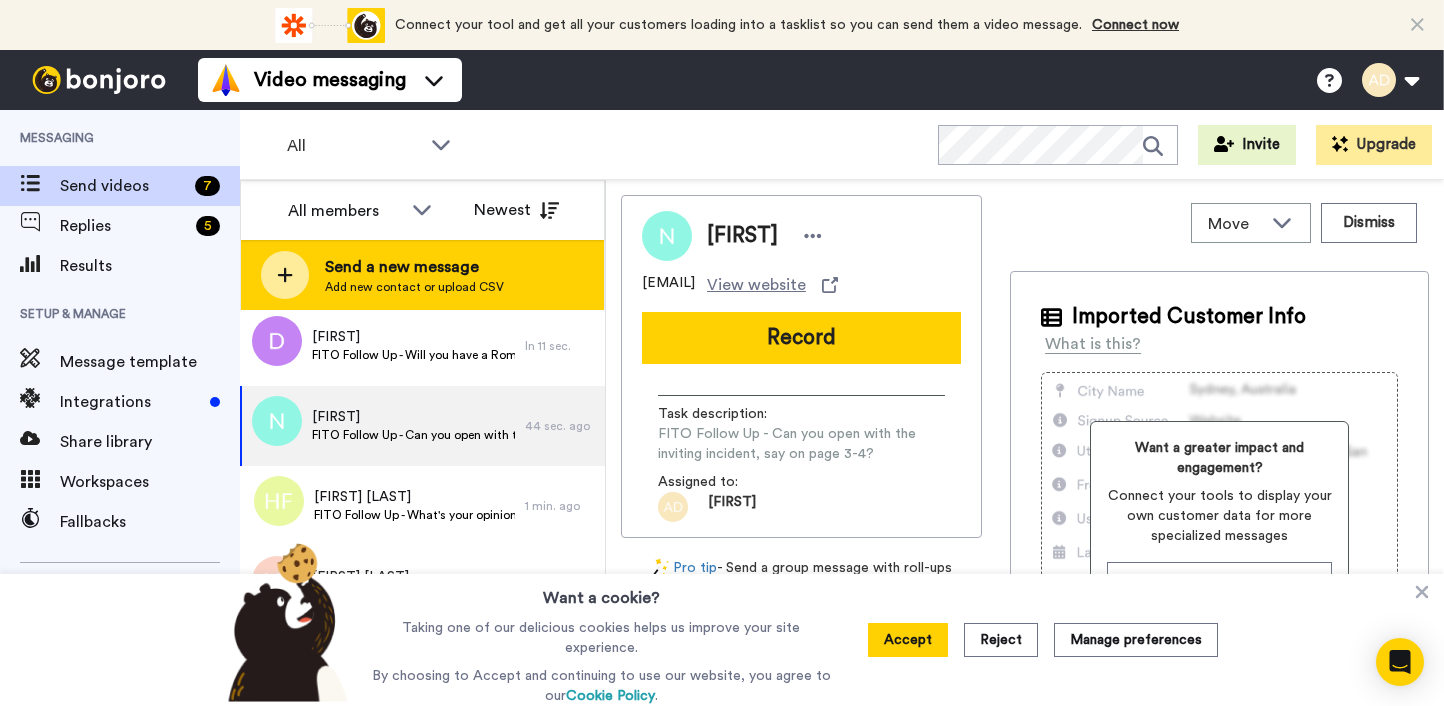 click on "Send a new message" at bounding box center (414, 267) 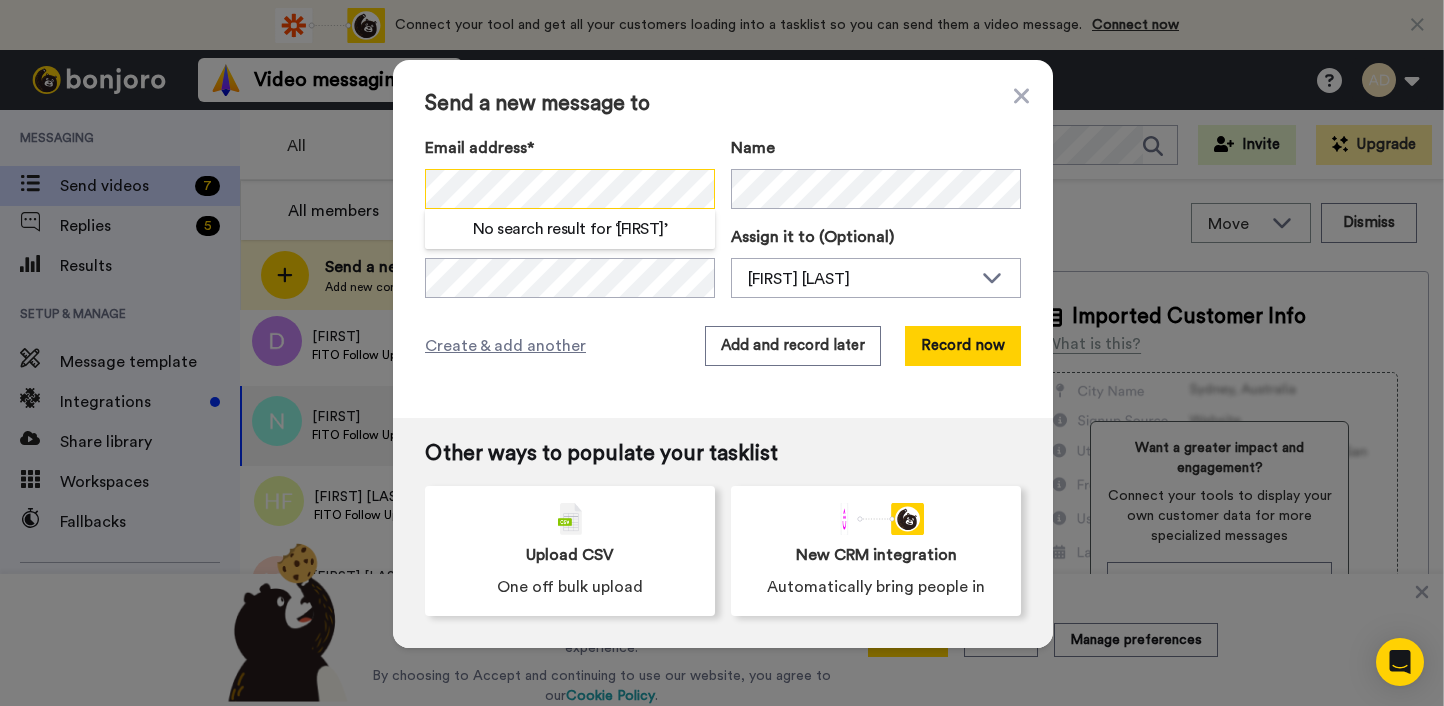 click on "Send a new message to Email address* No search result for ‘ [FIRST] ’ Name Task description (Optional) Assign it to (Optional) [FIRST] [LAST] [FIRST] [LAST] Create & add another Add and record later Record now" at bounding box center [723, 239] 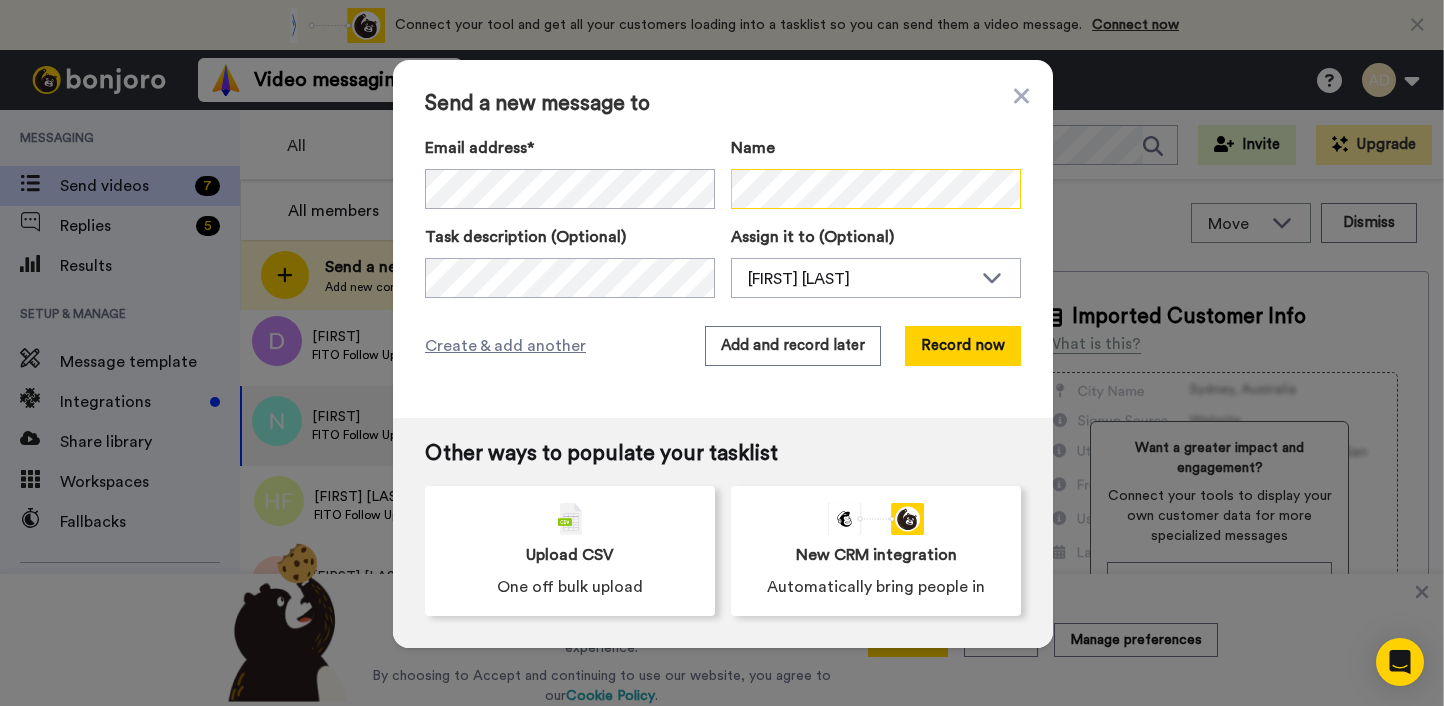 click on "Connect your tool now! Connect your tool and get all your customers loading into a tasklist so you can send them a video message. Connect now
Video messaging Switch to Video messaging Testimonials Settings Discover Help & Support Case studies Bonjoro Tools   Help docs   Settings My Profile Change Password Billing Affiliates Help Docs Settings Logout
Messaging Send videos 7 Replies 5 Results Setup & Manage Message template Integrations Share library Workspaces Fallbacks Settings QUICK START GUIDE 80% Improve deliverability by sending Bonjoro’s from your own email Collapse menu
All WORKSPACES View all All Default Task List + Add a new workspace
Invite Upgrade
All members All members [FIRST] [LAST] Newest Send a new message August 6 [FIRST] [LAST] :" at bounding box center [722, 353] 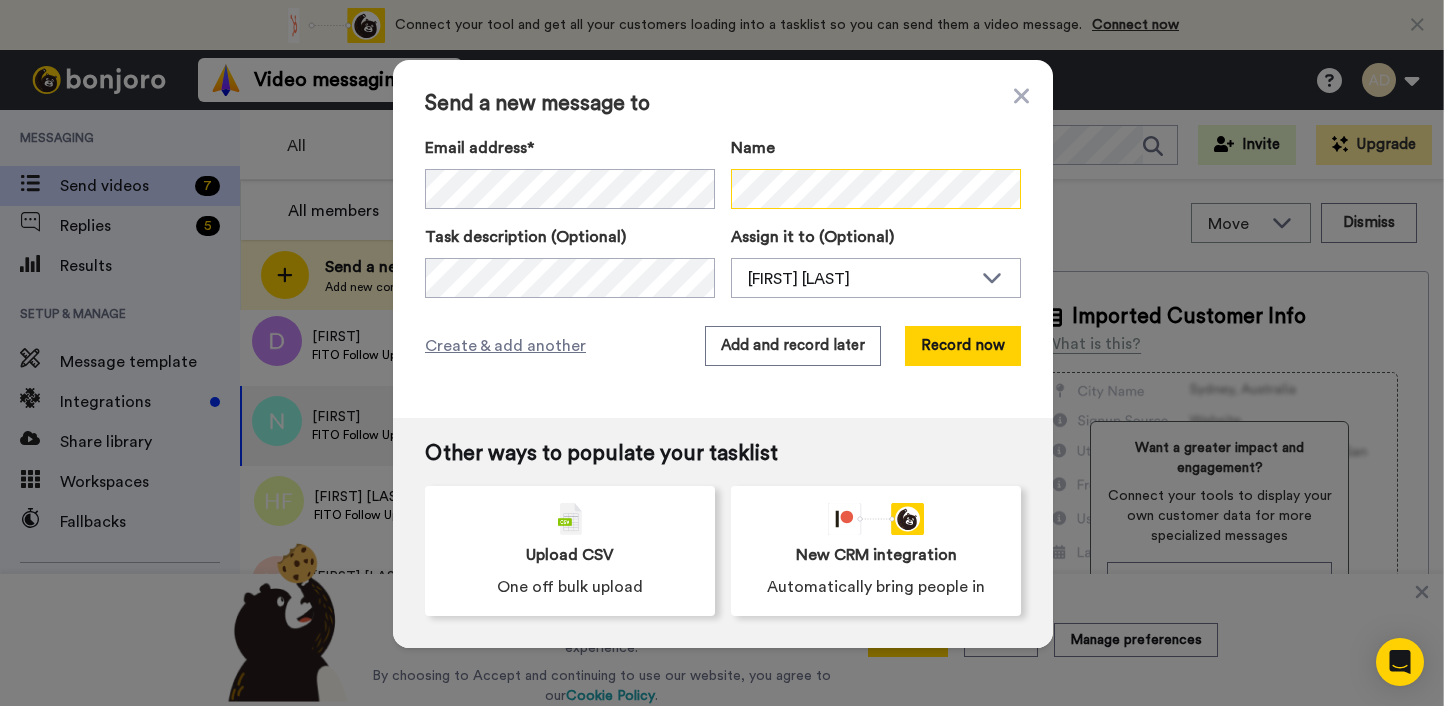 scroll, scrollTop: 0, scrollLeft: 0, axis: both 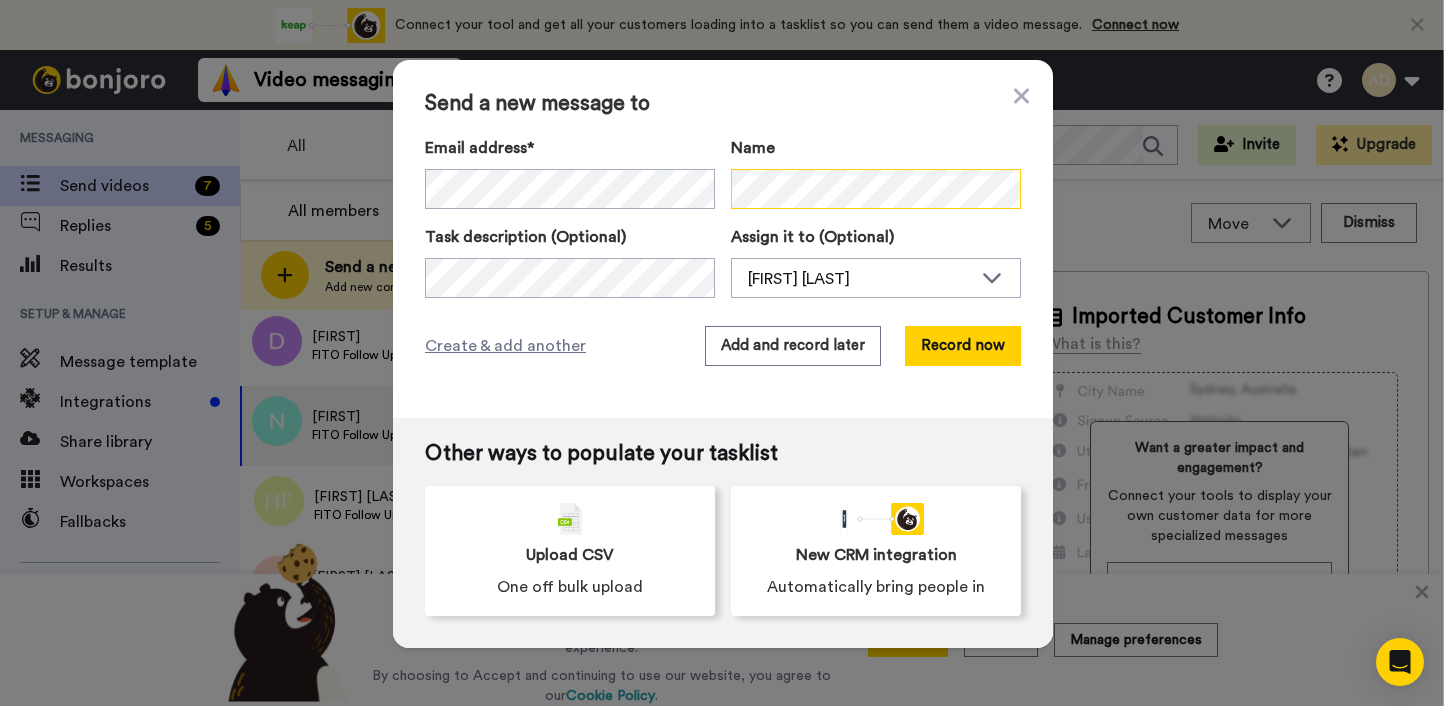 click on "Email address* [FIRST] [EMAIL] [FIRST] [EMAIL] [FIRST] [EMAIL] [FIRST] [EMAIL] [FIRST] [EMAIL] [FIRST] [EMAIL] [FIRST] [EMAIL] [FIRST] [EMAIL] [FIRST] [EMAIL] [FIRST] [EMAIL] [FIRST] [EMAIL] [FIRST] [EMAIL] [FIRST] [EMAIL] [FIRST] [EMAIL] Name" at bounding box center [723, 172] 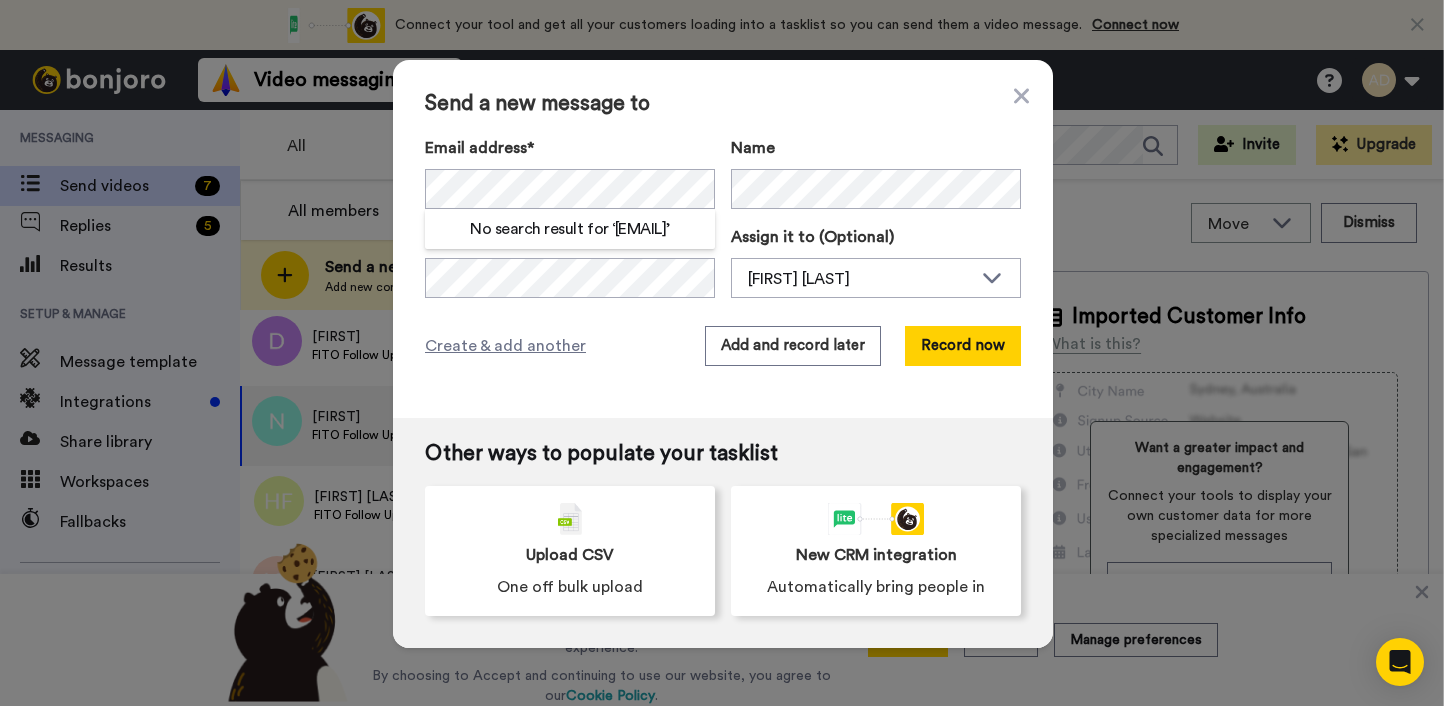 click on "Send a new message to Email address* No search result for ‘ [EMAIL] ’ Name Task description (Optional) Assign it to (Optional) [FIRST] [LAST] Create & add another Add and record later Record now" at bounding box center [723, 239] 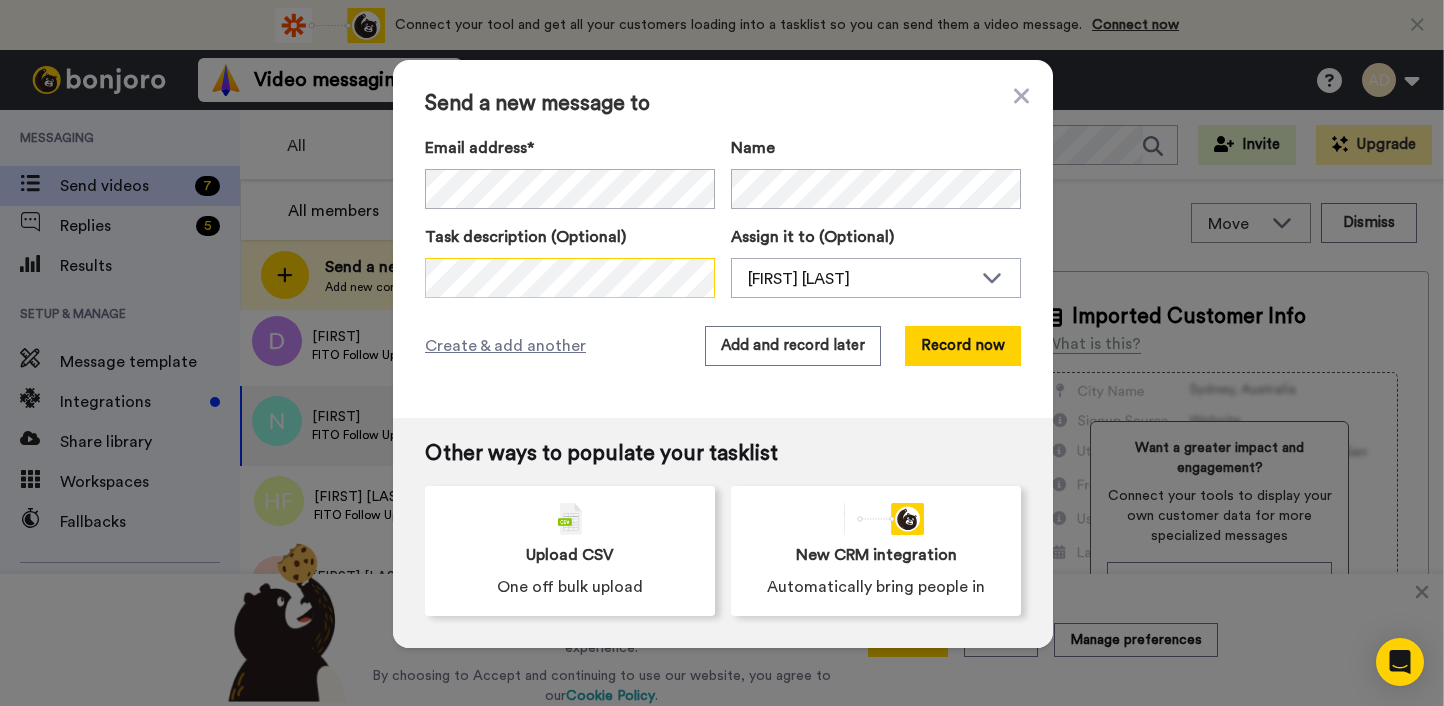 scroll, scrollTop: 0, scrollLeft: 0, axis: both 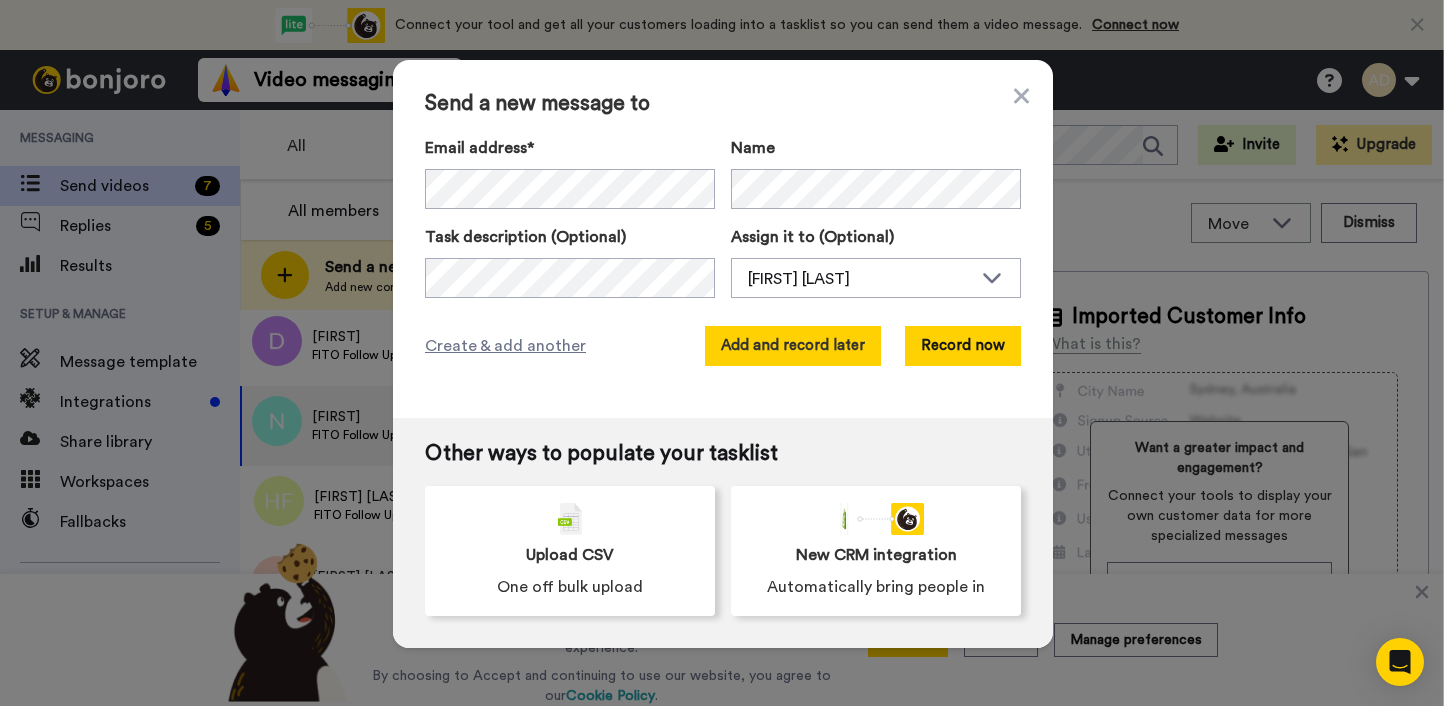 click on "Add and record later" at bounding box center [793, 346] 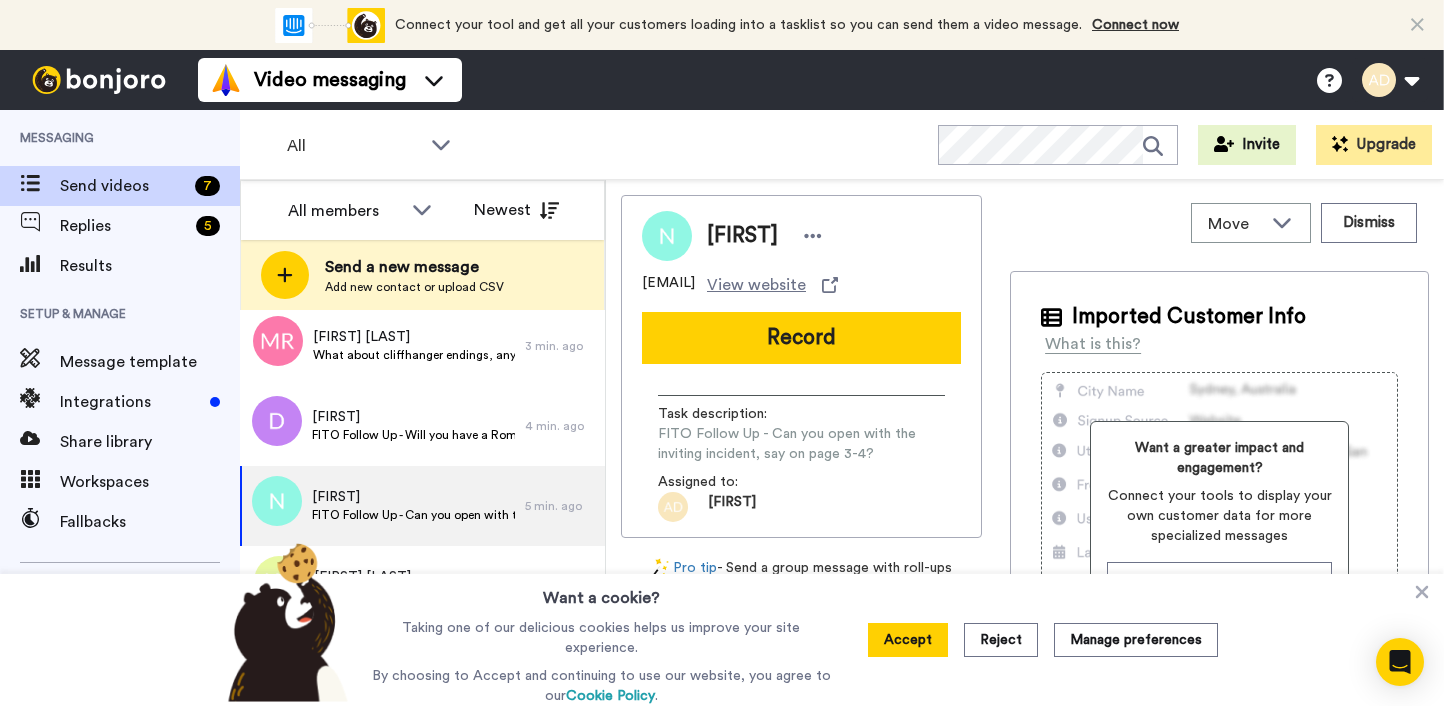 scroll, scrollTop: 264, scrollLeft: 0, axis: vertical 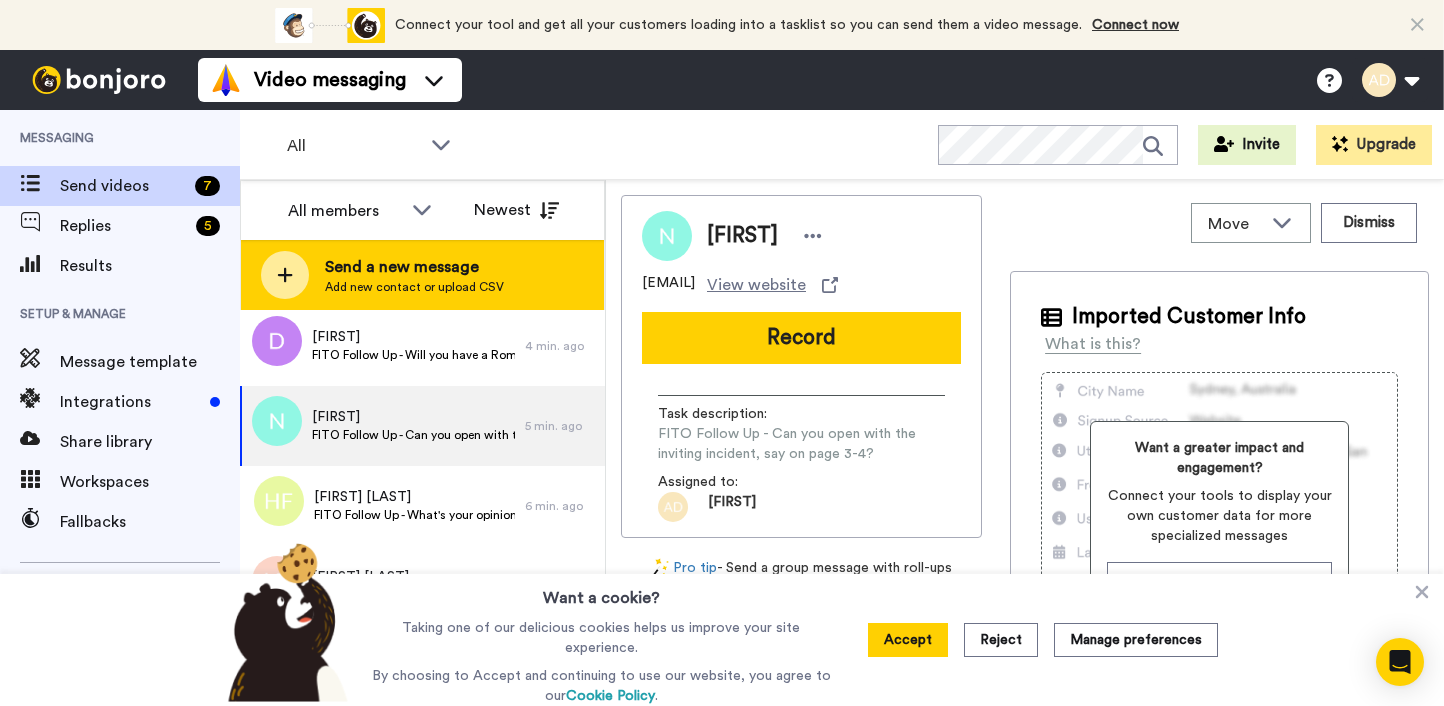 click on "Send a new message" at bounding box center (414, 267) 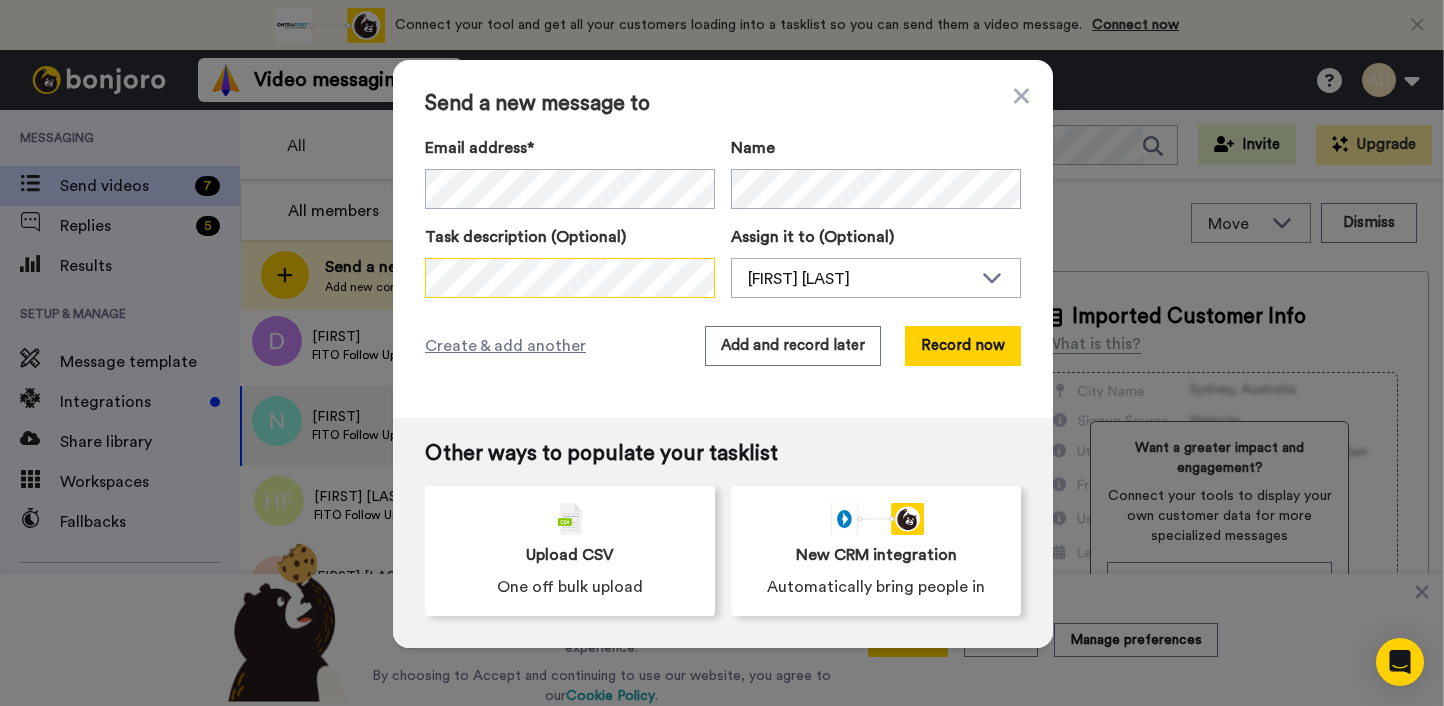 scroll, scrollTop: 0, scrollLeft: 0, axis: both 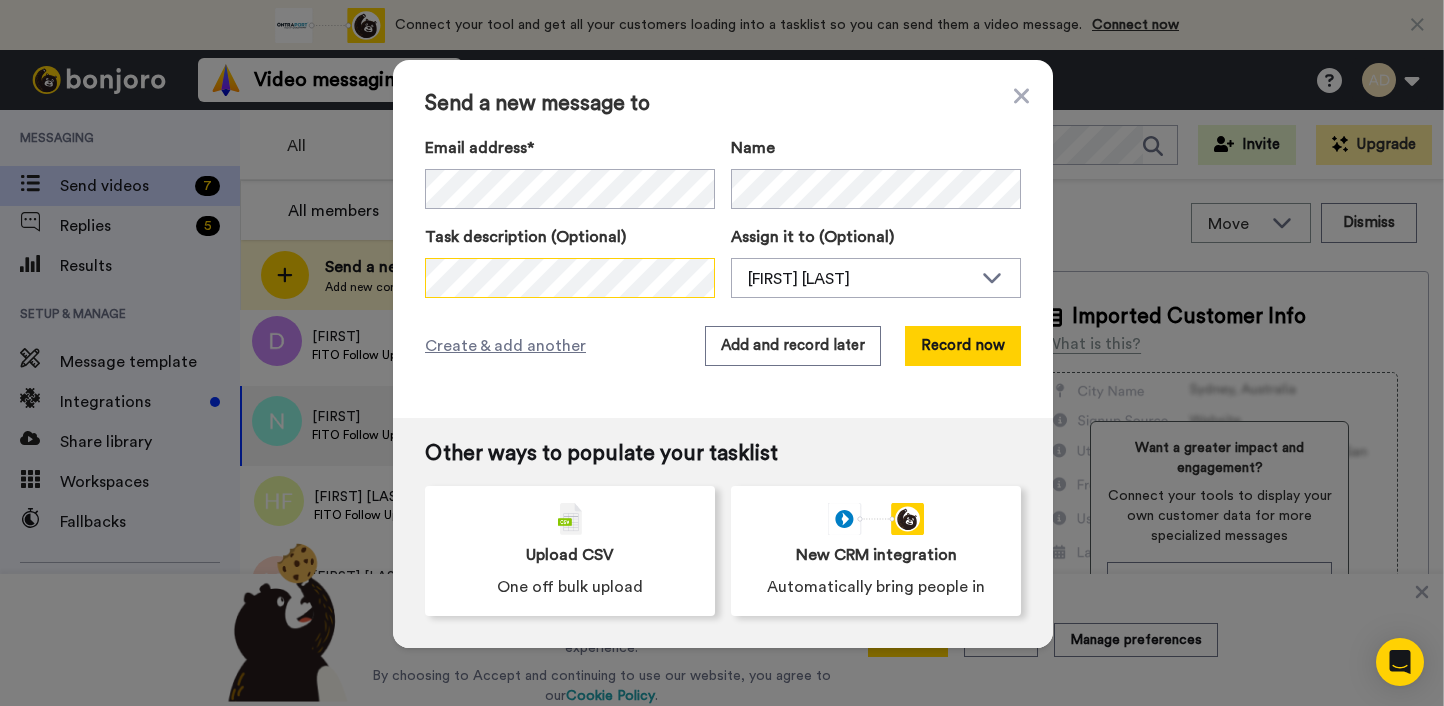 click on "Send a new message to Email address* No search result for ‘ [EMAIL] ’ Name Task description (Optional) Assign it to (Optional) [FIRST] [LAST] Create & add another Add and record later Record now Other ways to populate your tasklist Upload CSV One off bulk upload New CRM integration Automatically bring people in" at bounding box center (722, 353) 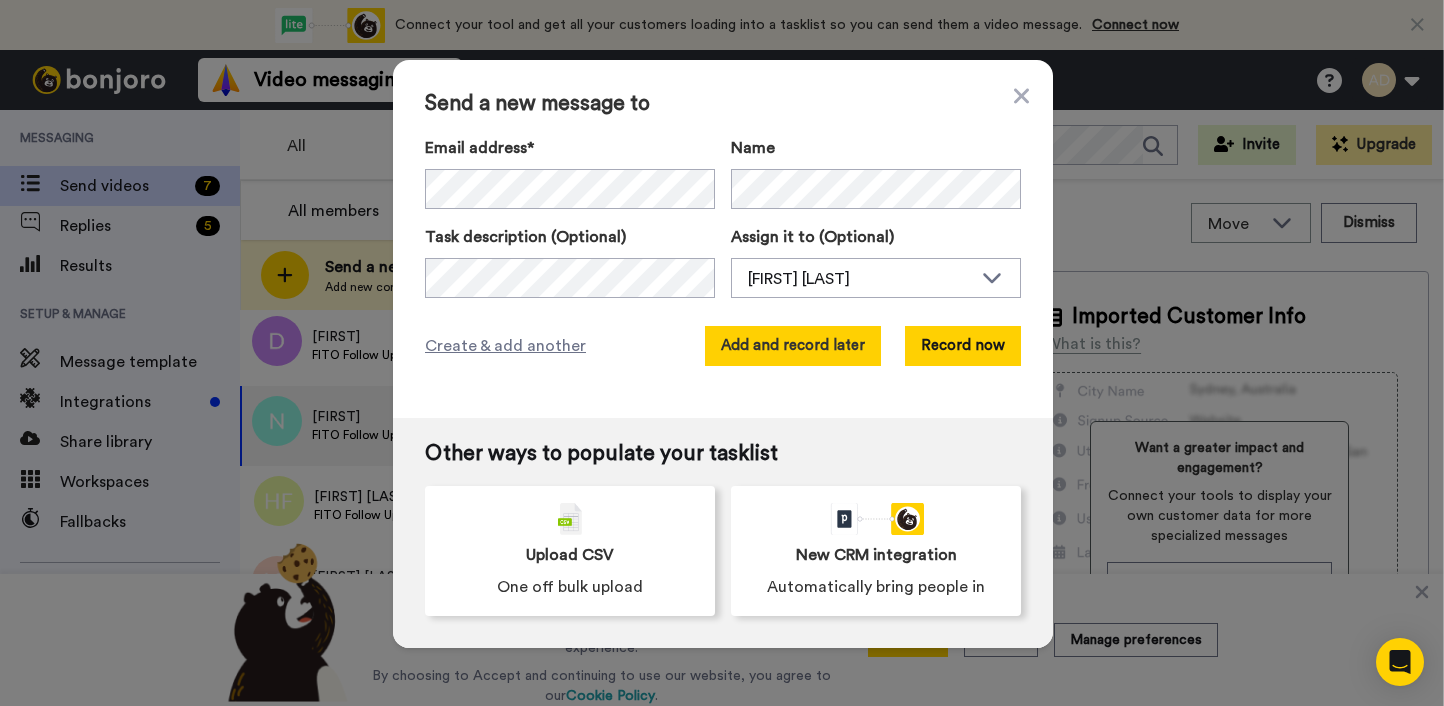 click on "Add and record later" at bounding box center [793, 346] 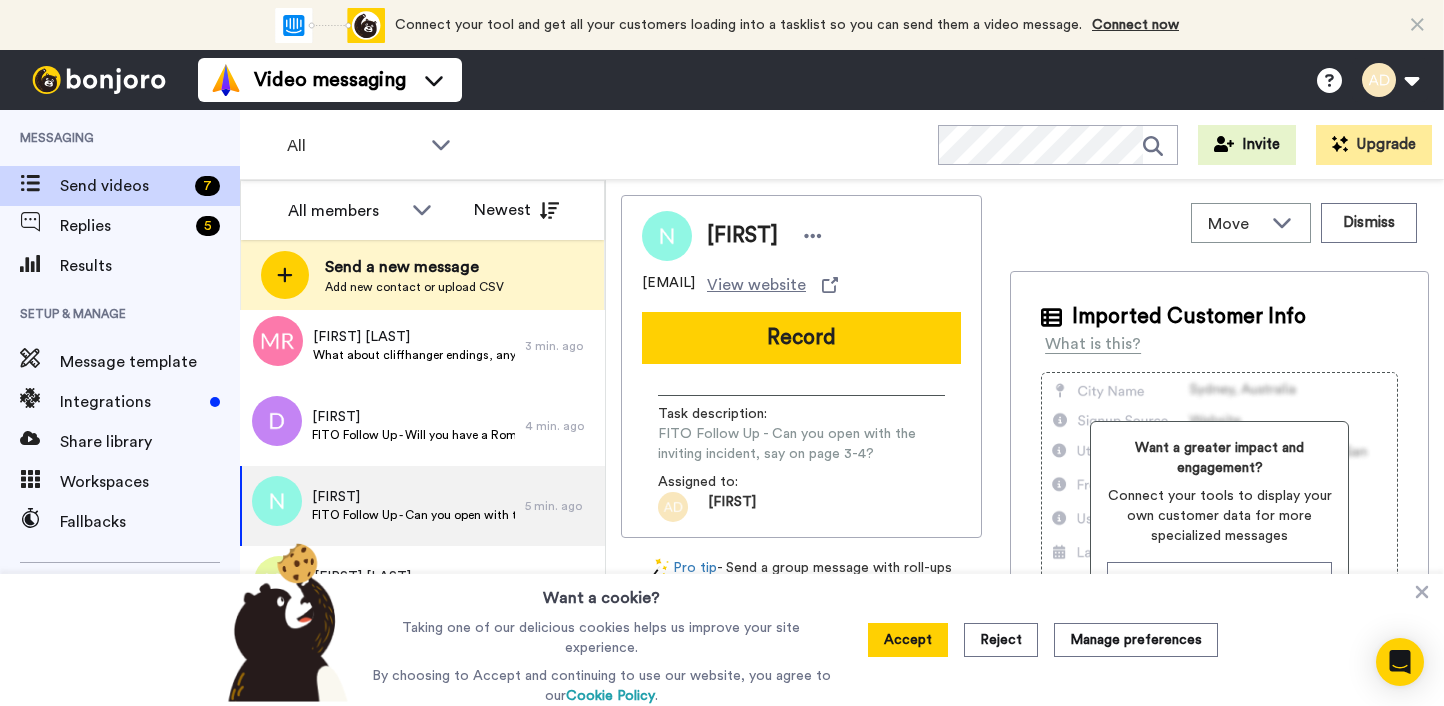 scroll, scrollTop: 344, scrollLeft: 0, axis: vertical 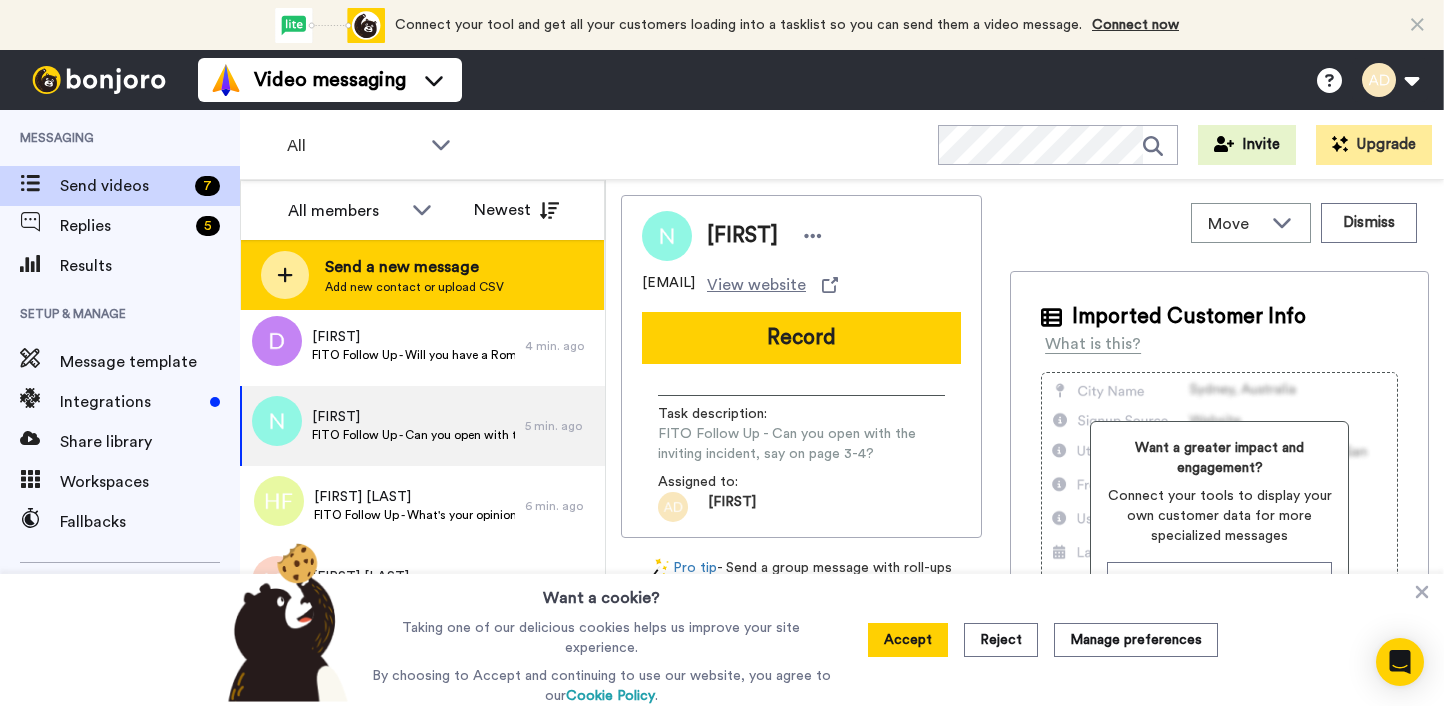 click on "Add new contact or upload CSV" at bounding box center [414, 287] 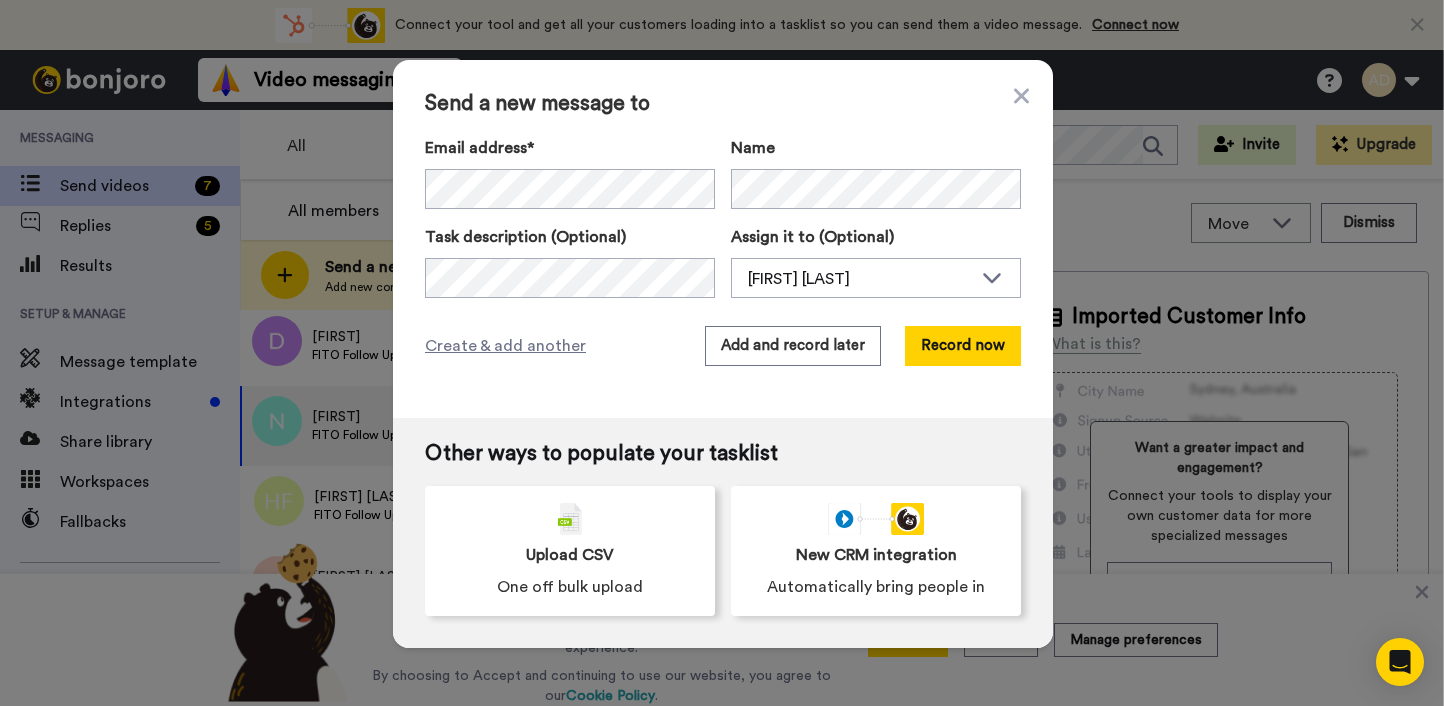 click on "Send a new message to Email address* No search result for ‘ [EMAIL] ’ Name Task description (Optional) Assign it to (Optional) [FIRST] [LAST] Create & add another Add and record later Record now" at bounding box center [723, 239] 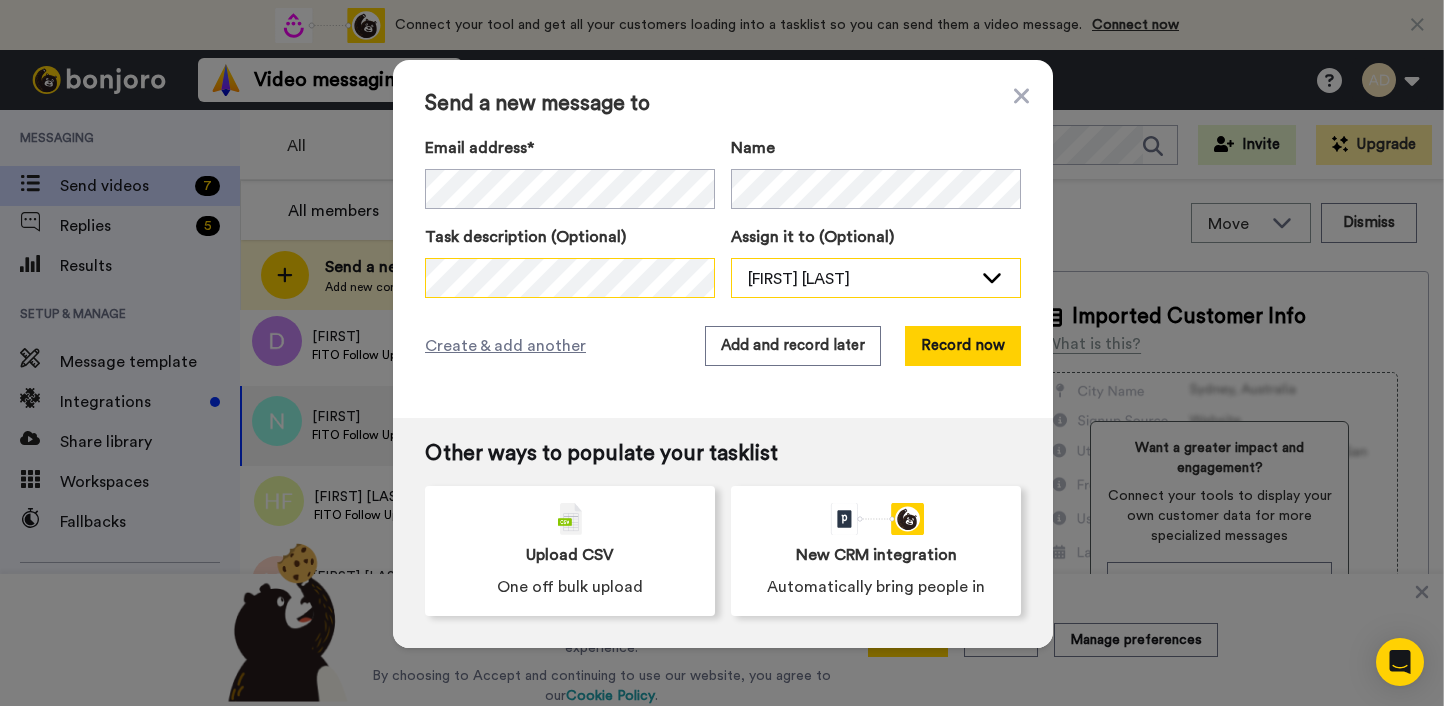 scroll, scrollTop: 0, scrollLeft: 1364, axis: horizontal 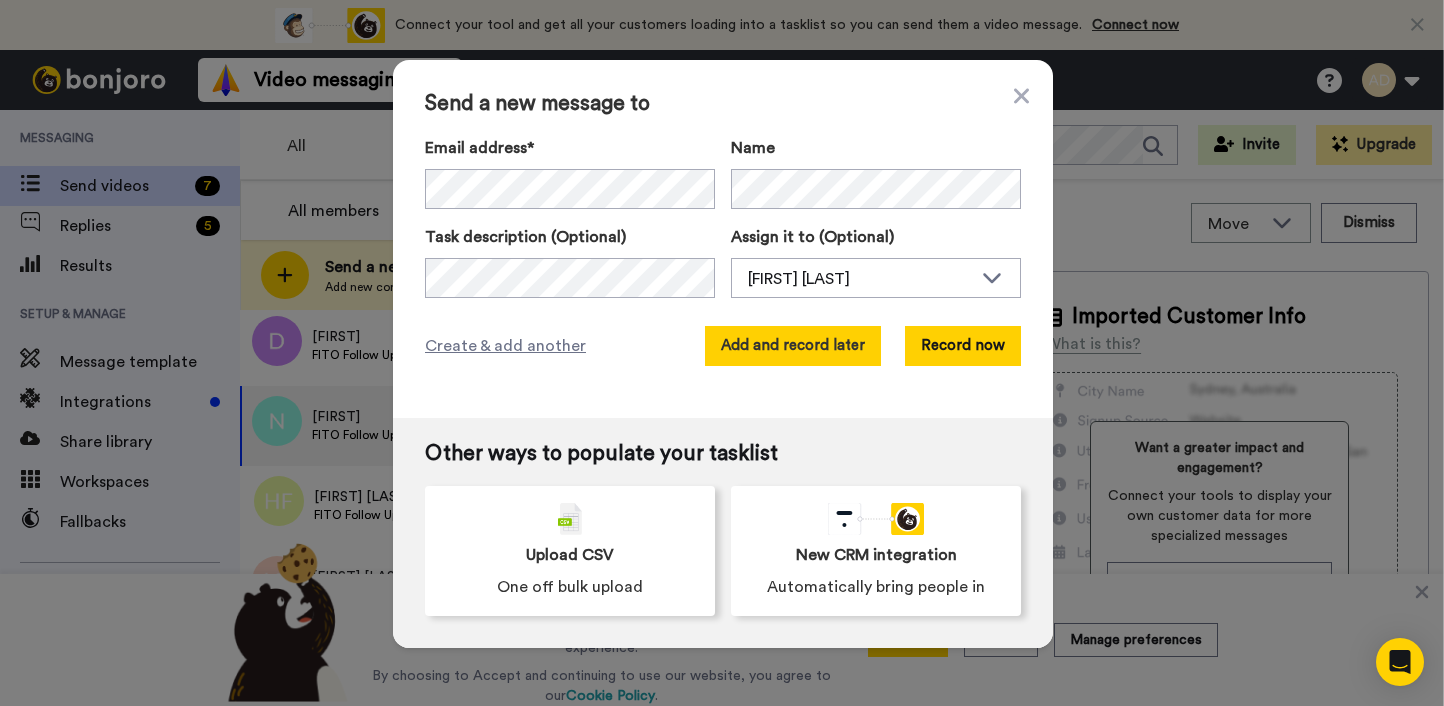 click on "Add and record later" at bounding box center [793, 346] 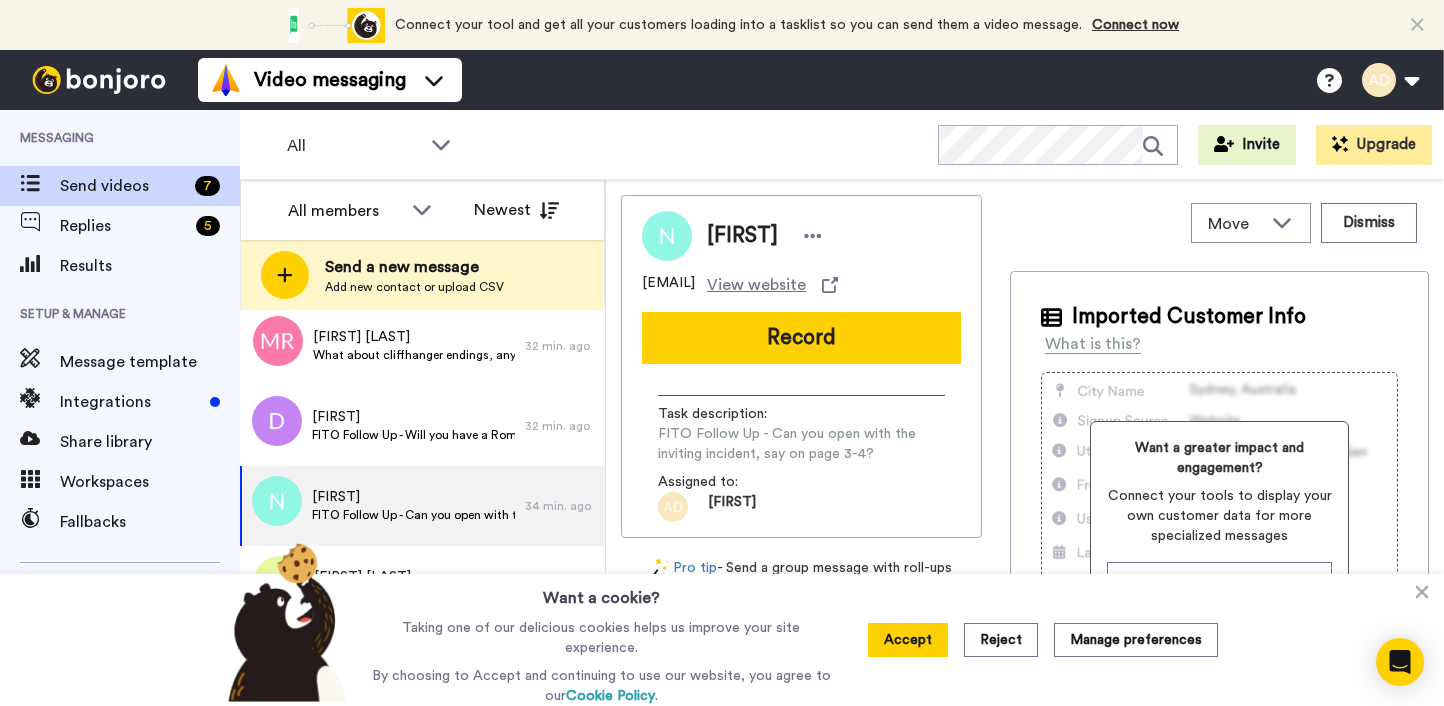 scroll, scrollTop: 424, scrollLeft: 0, axis: vertical 